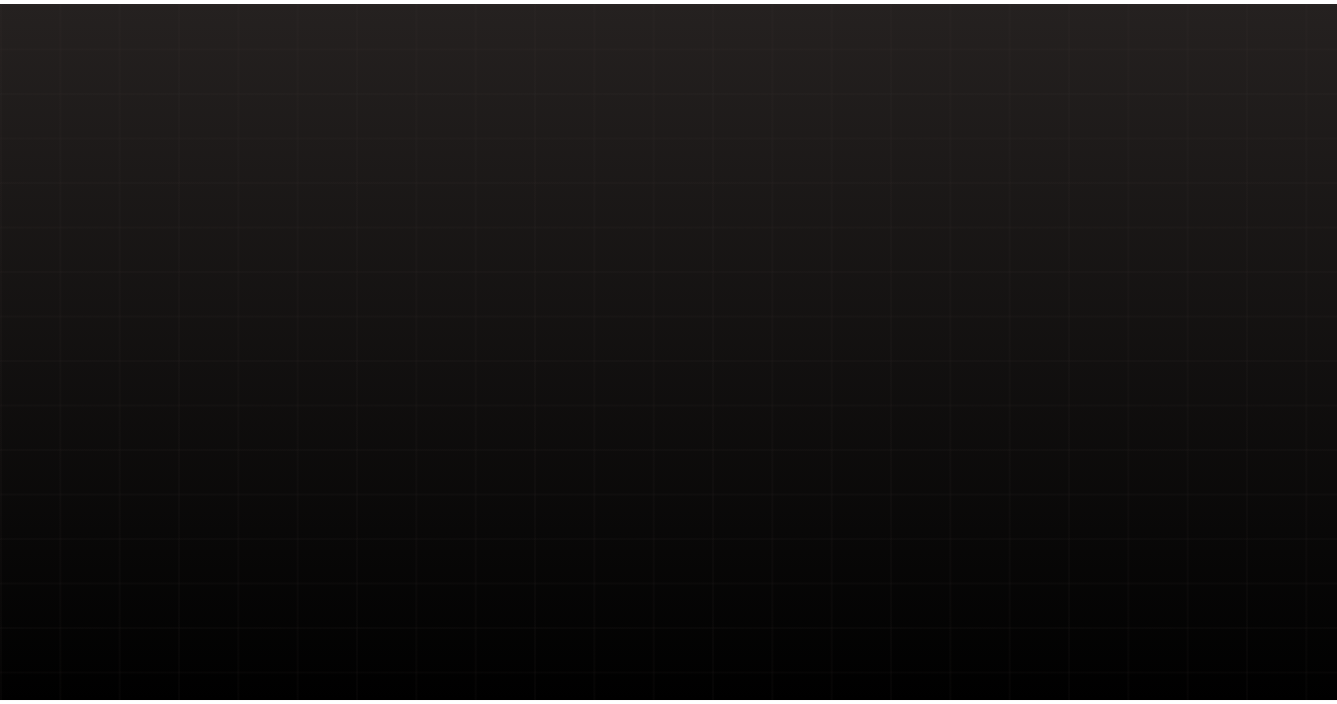 scroll, scrollTop: 0, scrollLeft: 0, axis: both 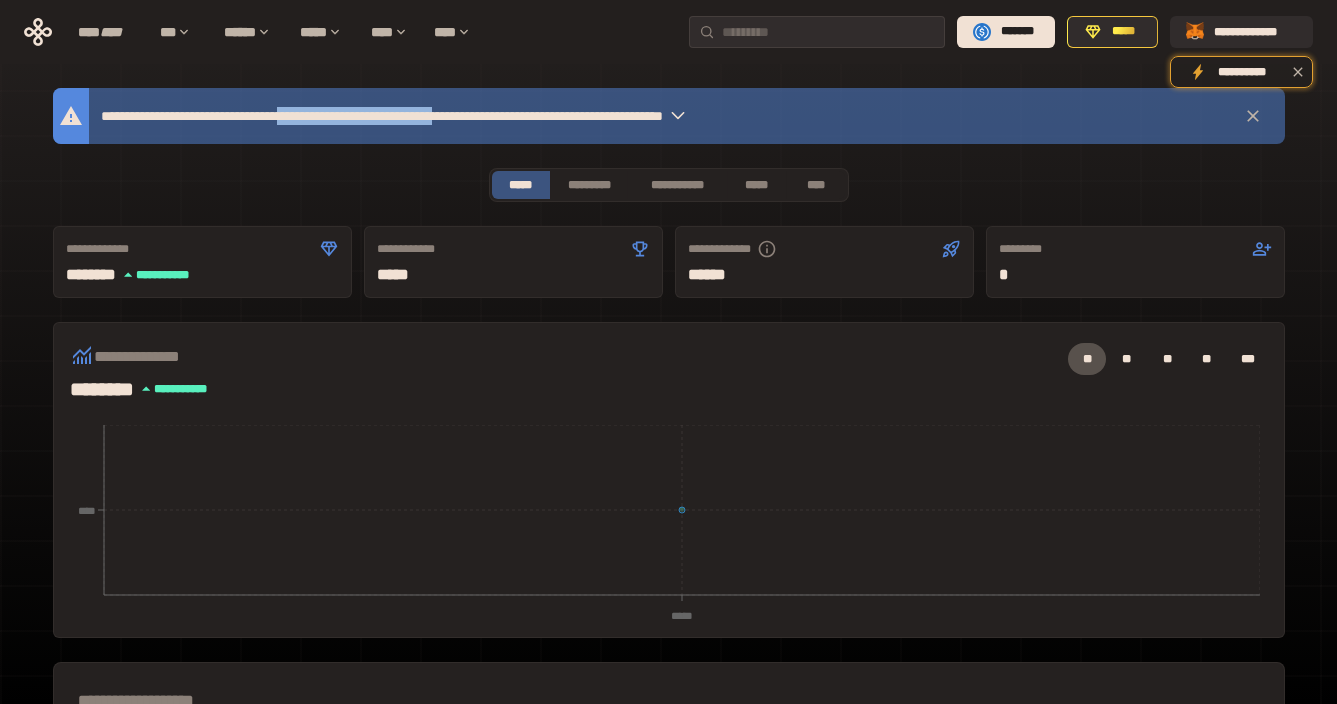 drag, startPoint x: 551, startPoint y: 121, endPoint x: 344, endPoint y: 112, distance: 207.19556 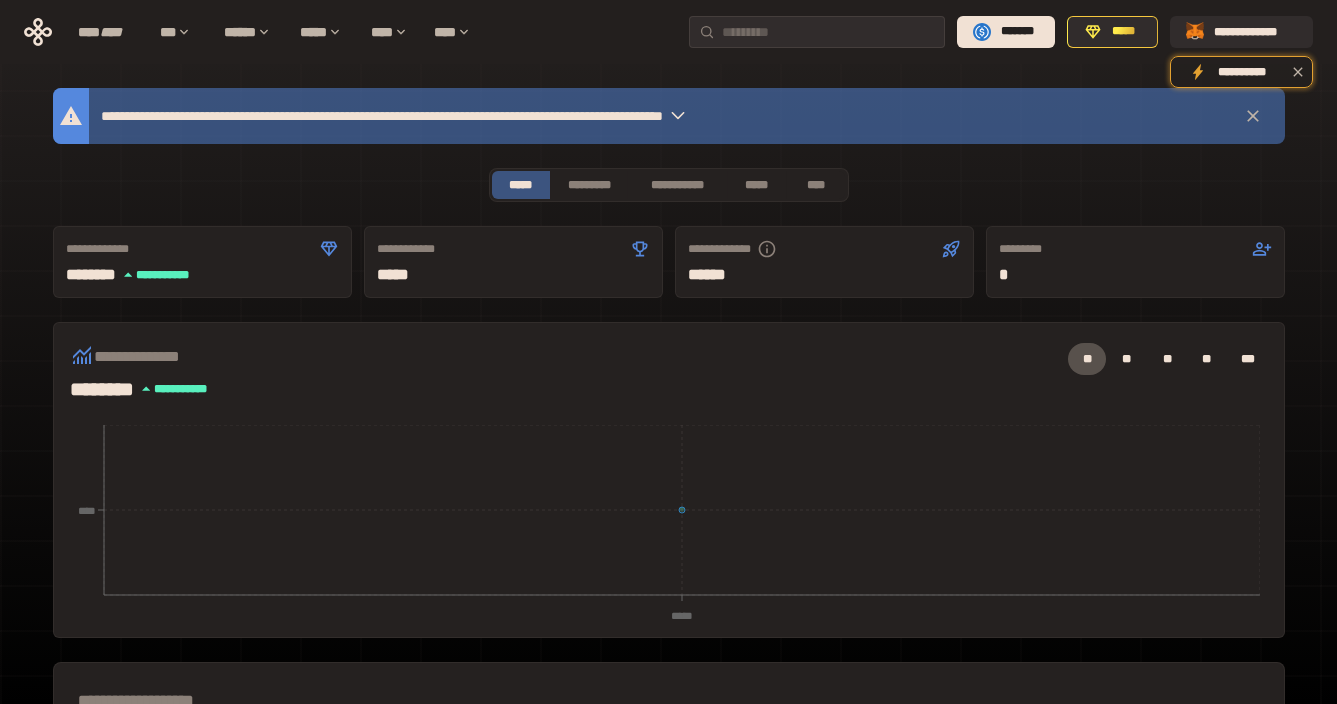 click on "**********" at bounding box center (505, 116) 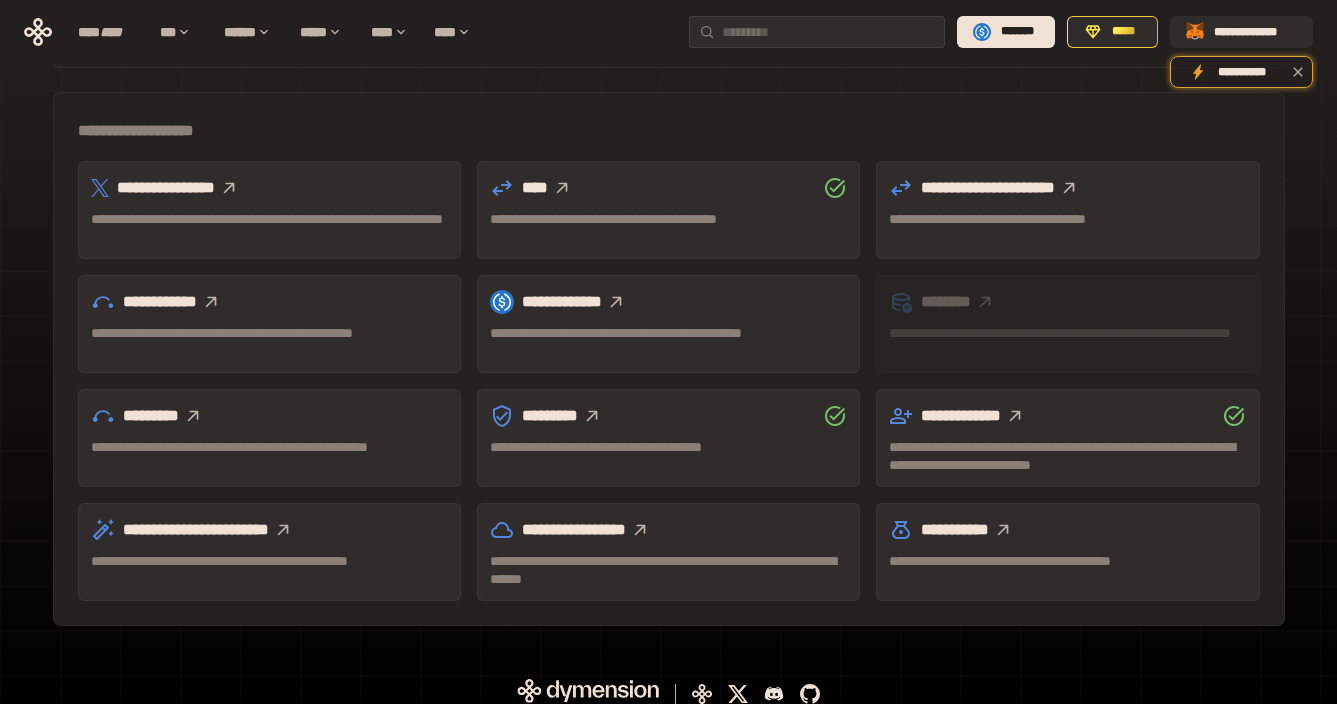 scroll, scrollTop: 584, scrollLeft: 0, axis: vertical 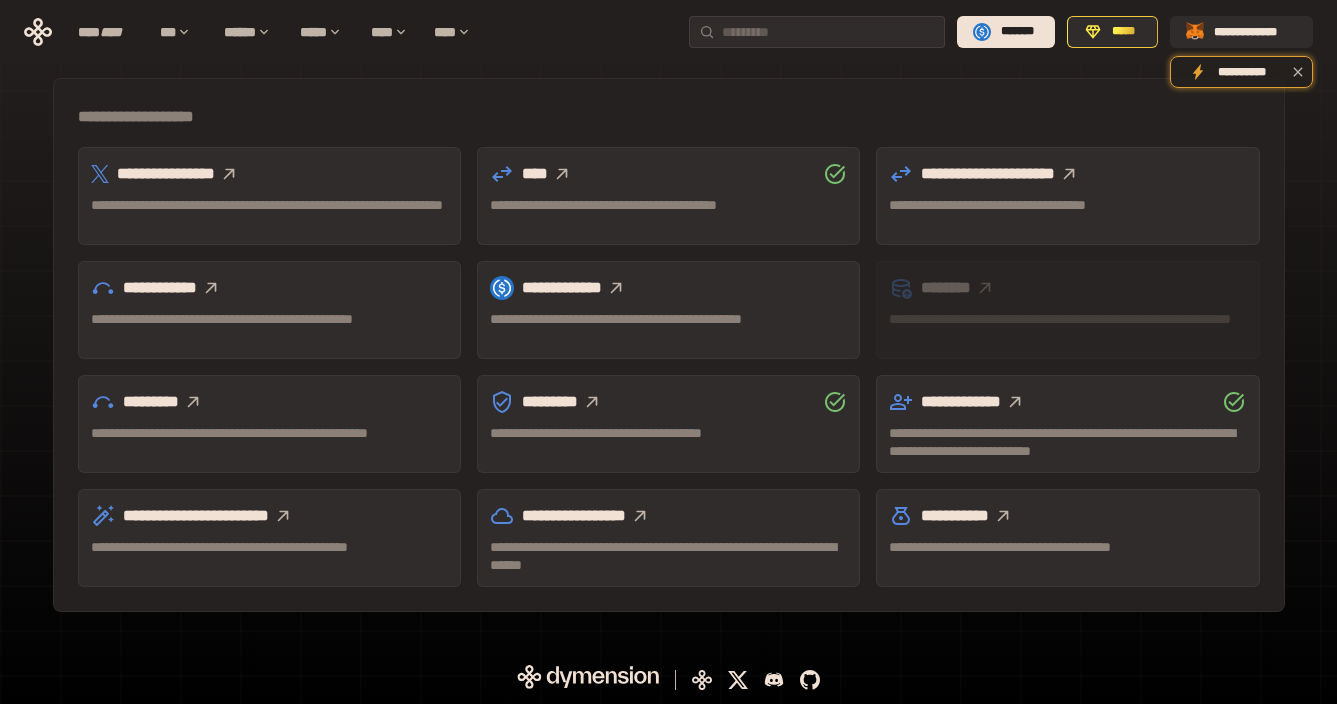 click 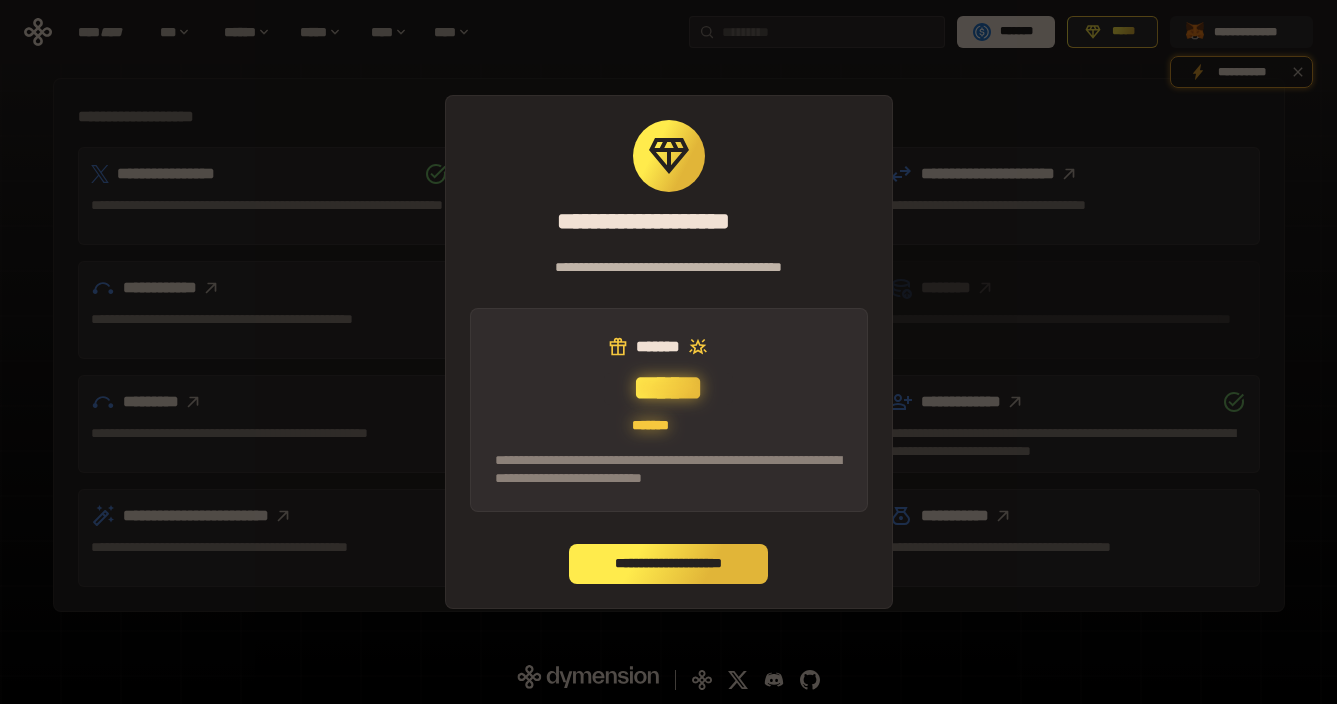 drag, startPoint x: 685, startPoint y: 361, endPoint x: 673, endPoint y: 413, distance: 53.366657 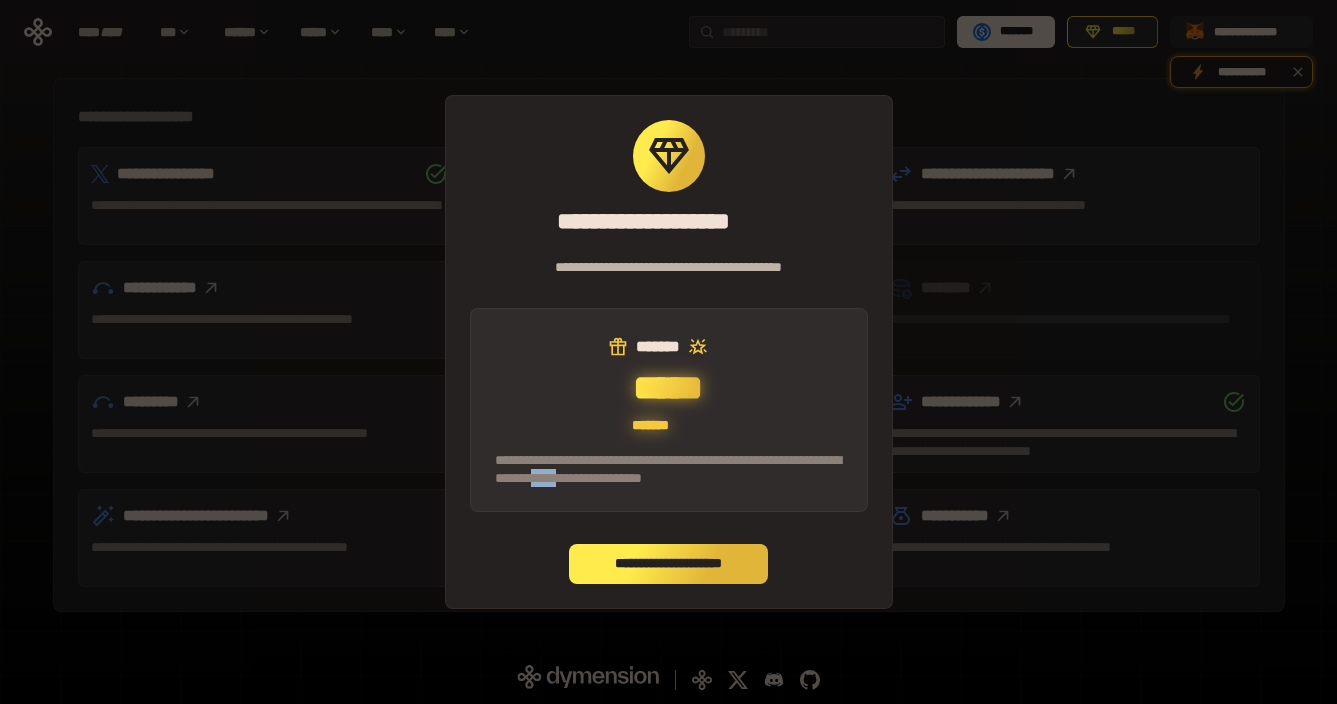 drag, startPoint x: 687, startPoint y: 486, endPoint x: 719, endPoint y: 473, distance: 34.539833 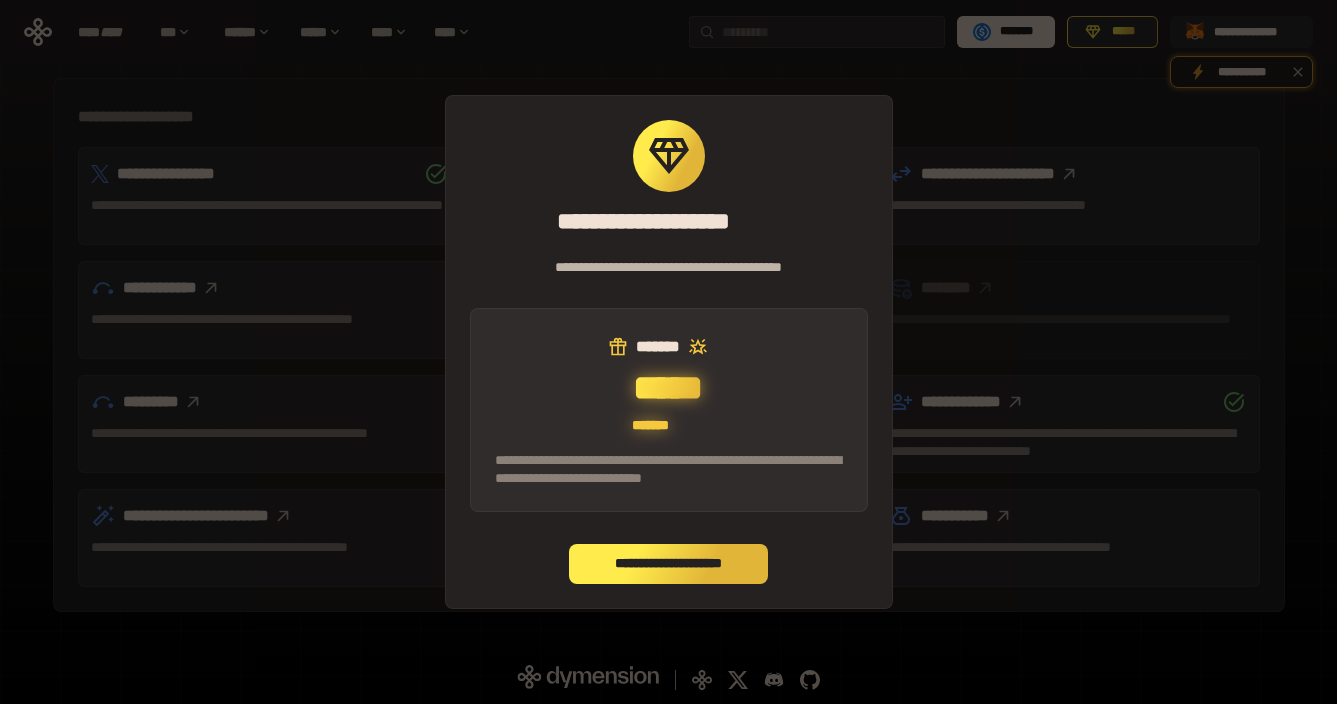 click on "**********" at bounding box center (669, 469) 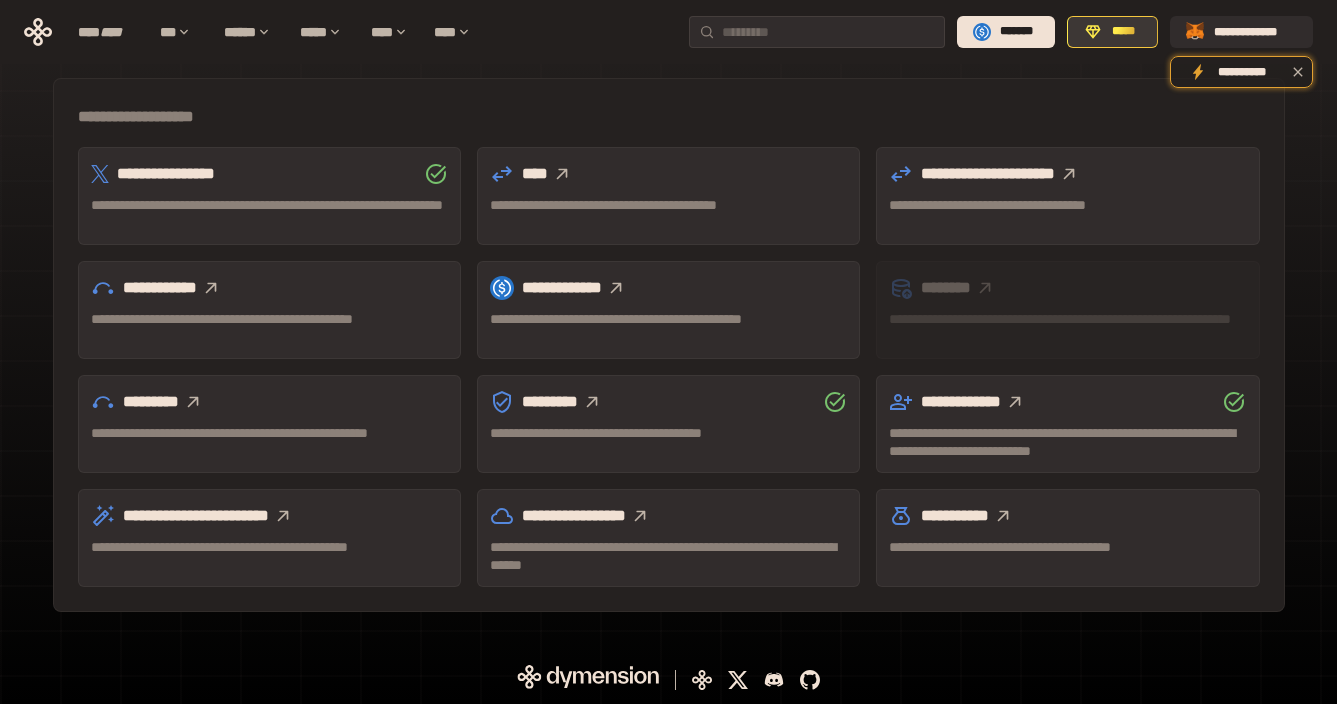 click on "*****" at bounding box center (1123, 32) 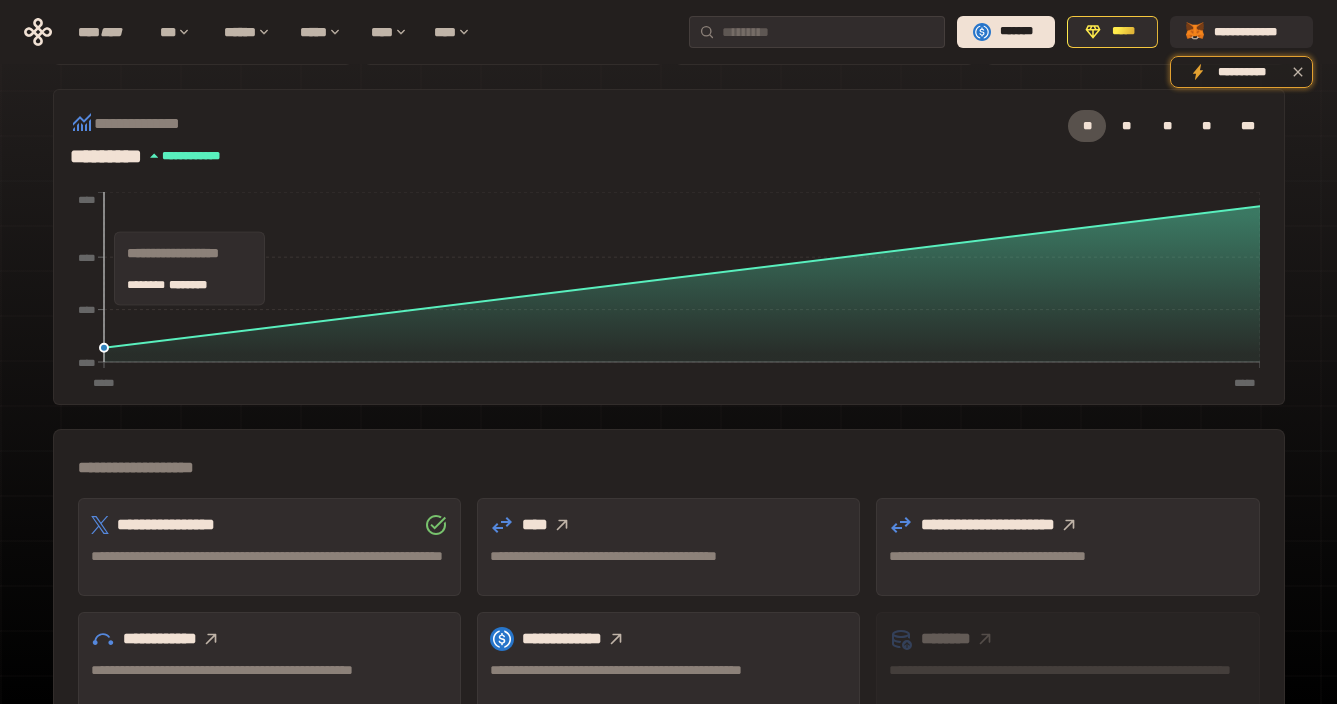 scroll, scrollTop: 535, scrollLeft: 0, axis: vertical 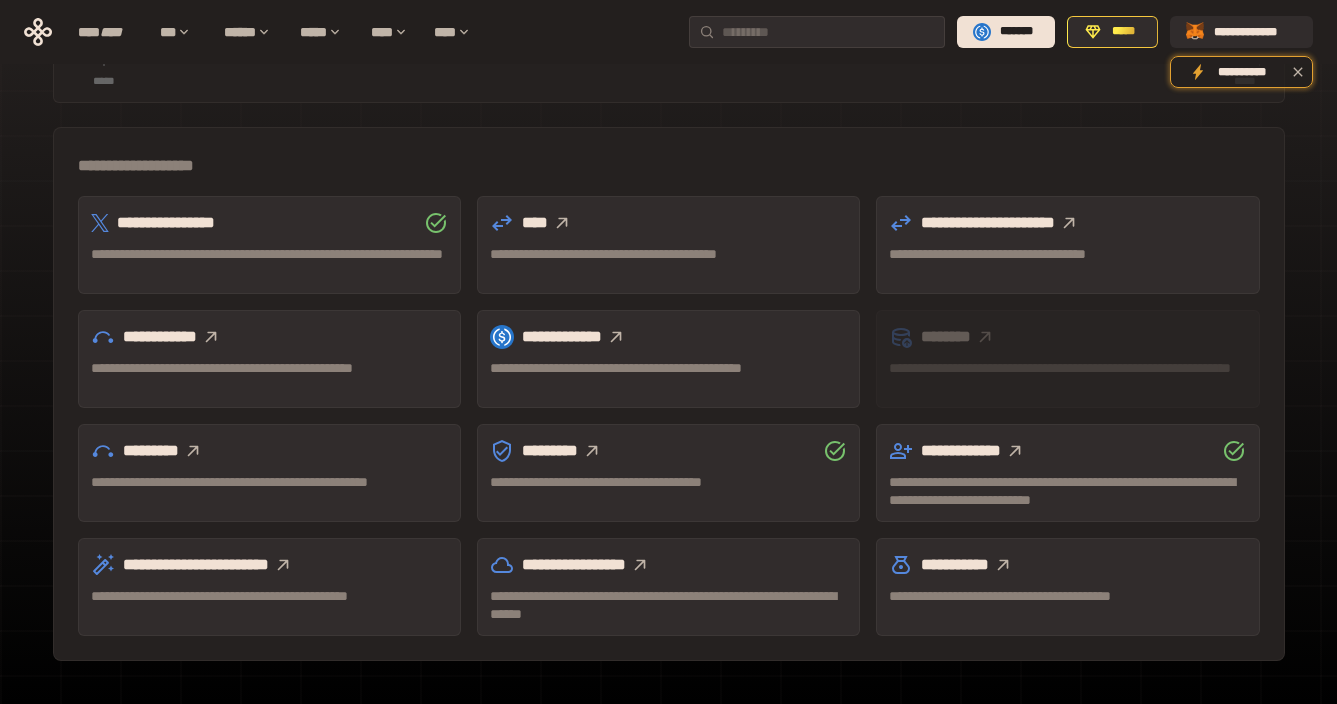 click on "**********" at bounding box center (269, 377) 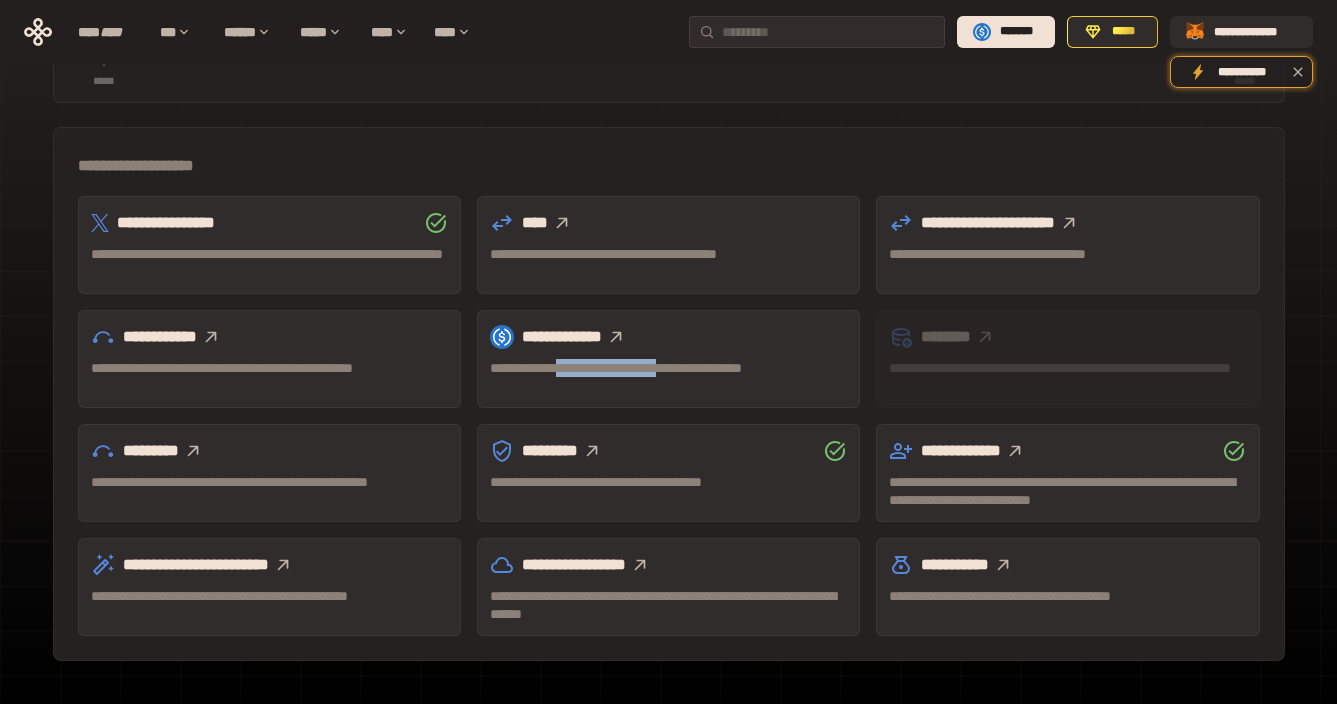 drag, startPoint x: 725, startPoint y: 366, endPoint x: 573, endPoint y: 366, distance: 152 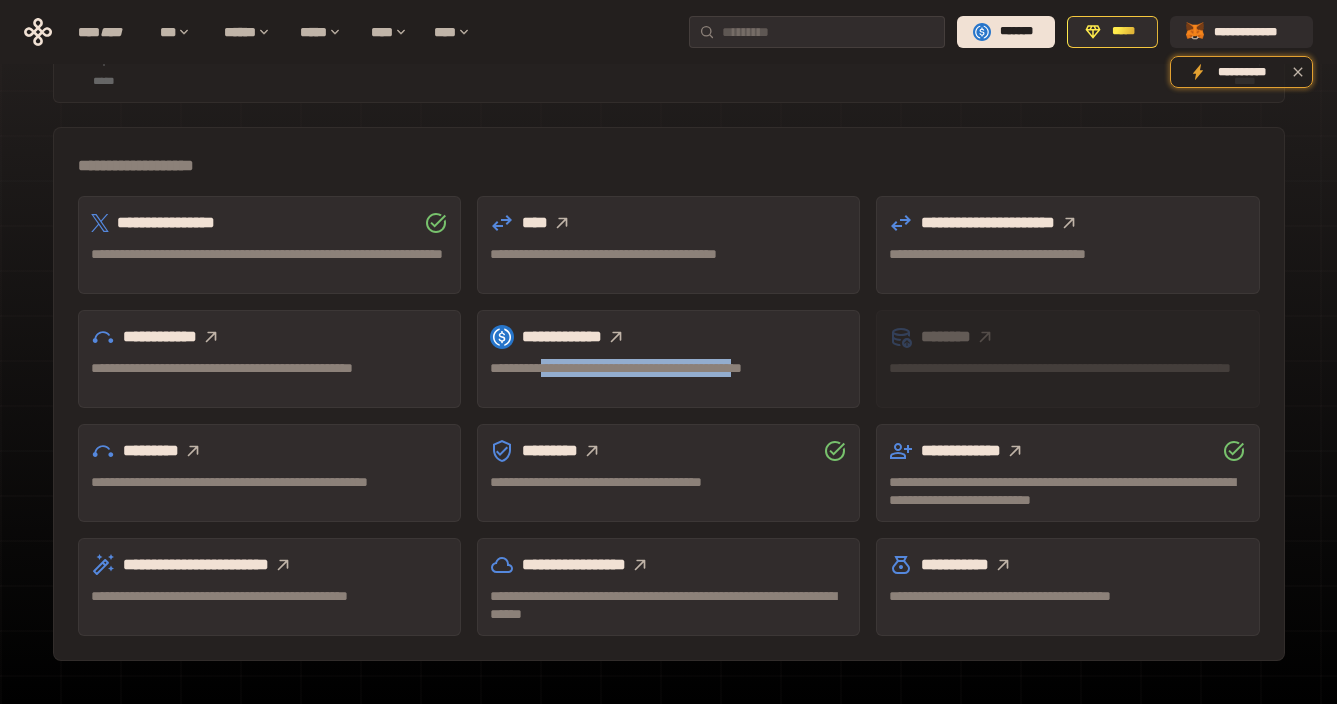 drag, startPoint x: 557, startPoint y: 381, endPoint x: 551, endPoint y: 369, distance: 13.416408 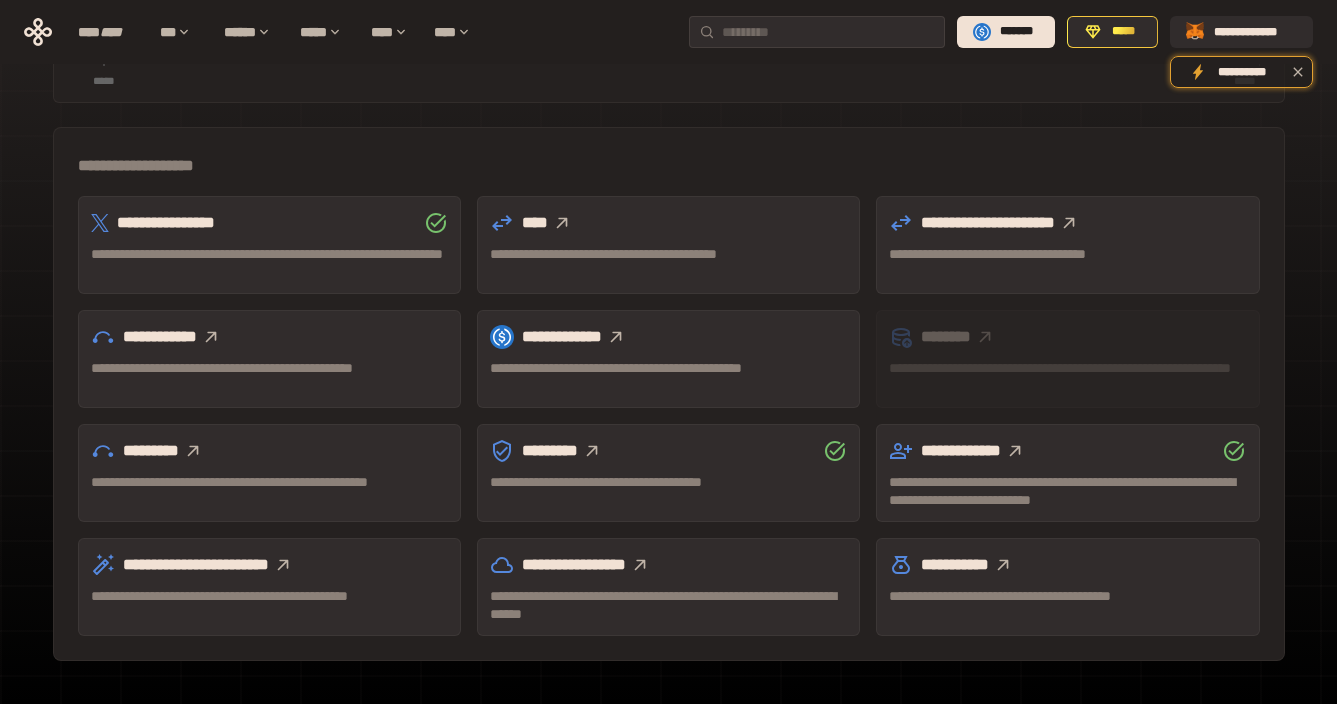 click on "**********" at bounding box center (668, 377) 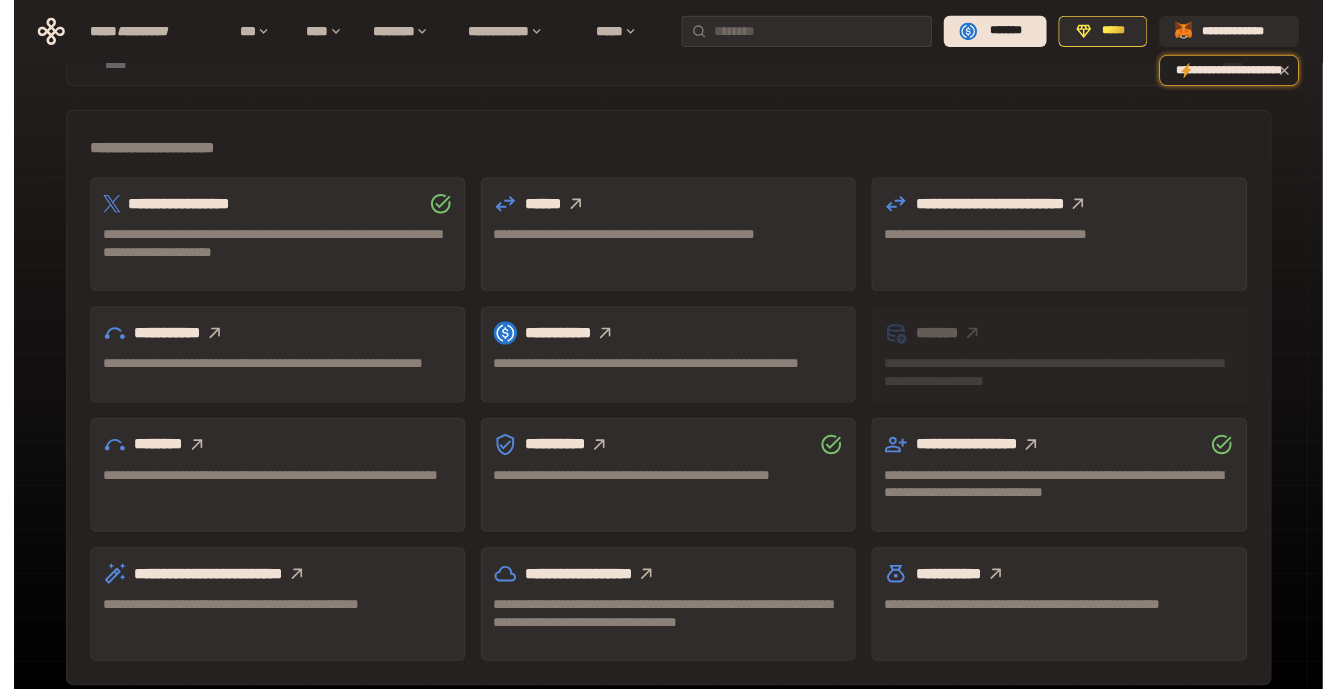 scroll, scrollTop: 535, scrollLeft: 0, axis: vertical 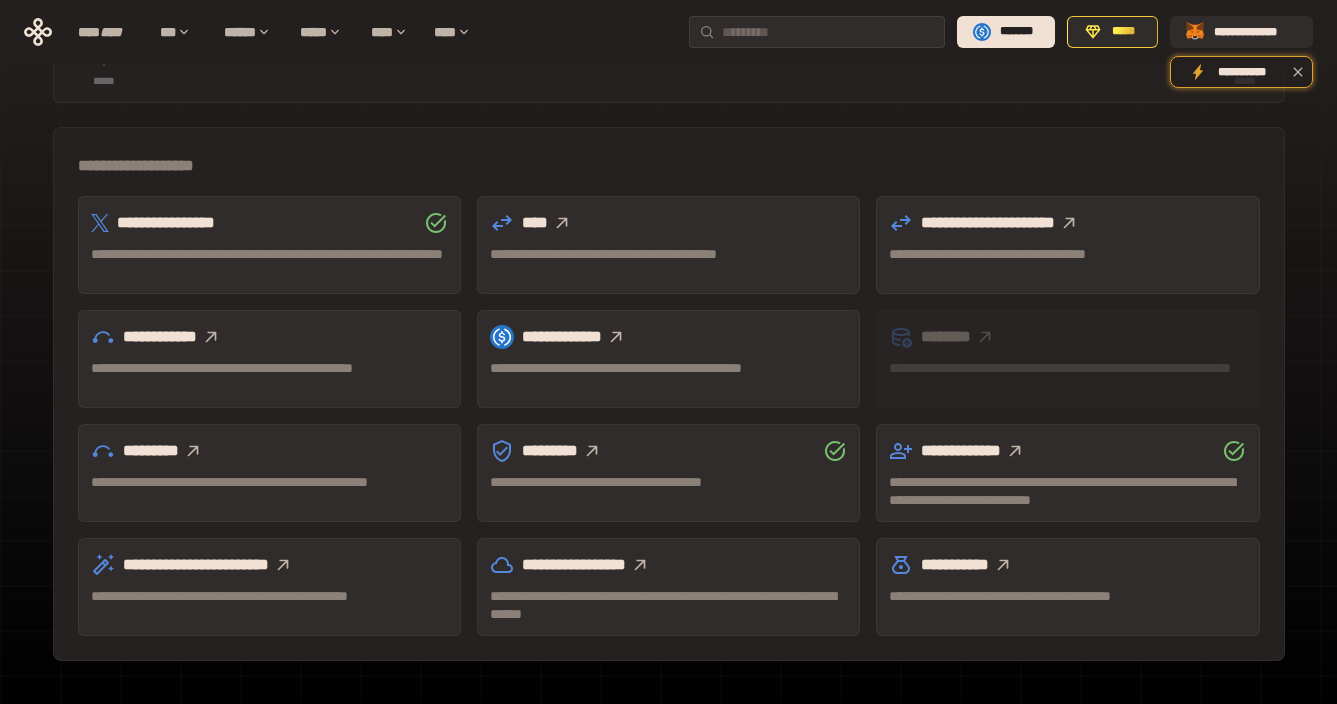 click on "**********" at bounding box center (1067, 254) 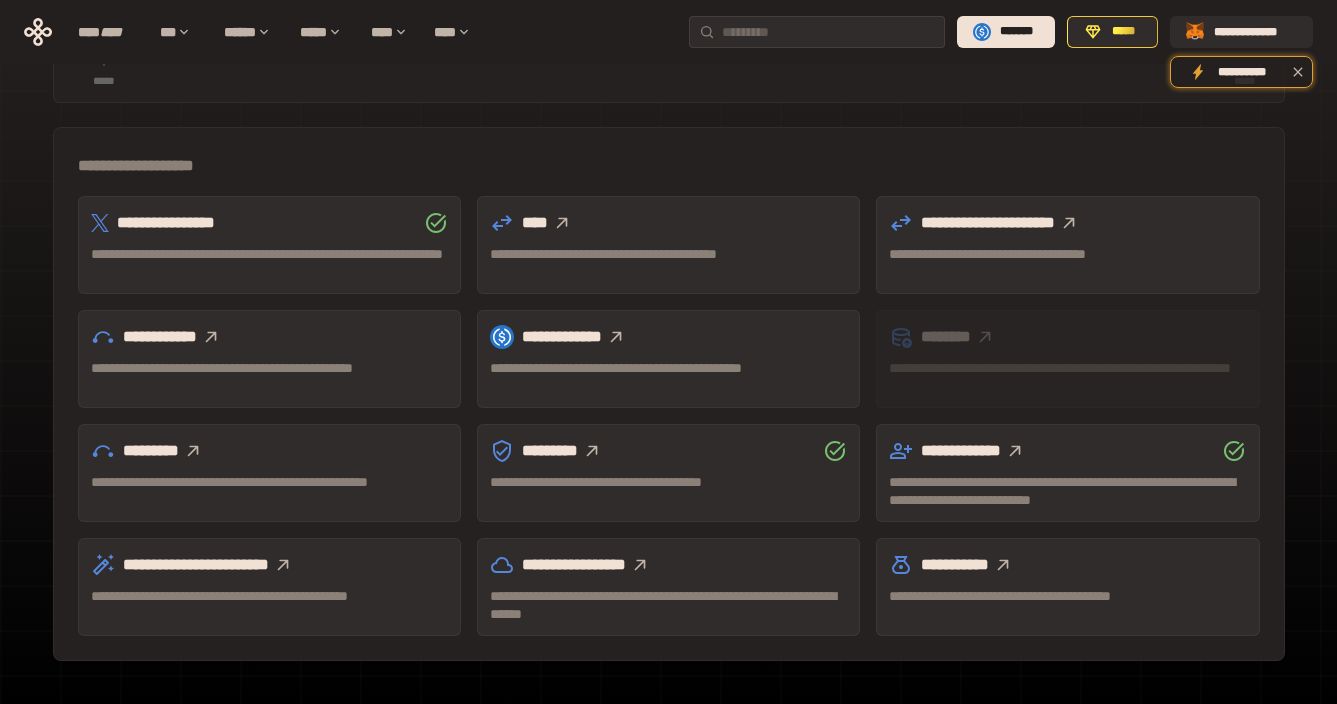 click 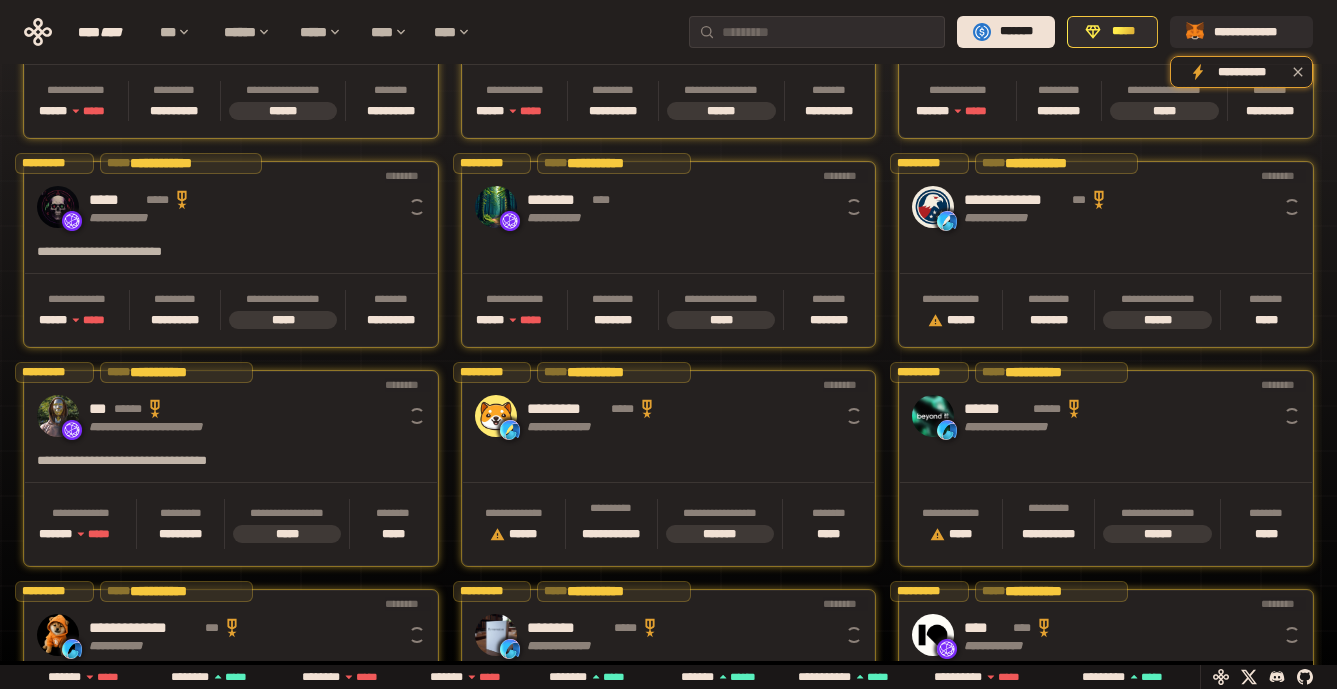 scroll, scrollTop: 0, scrollLeft: 16, axis: horizontal 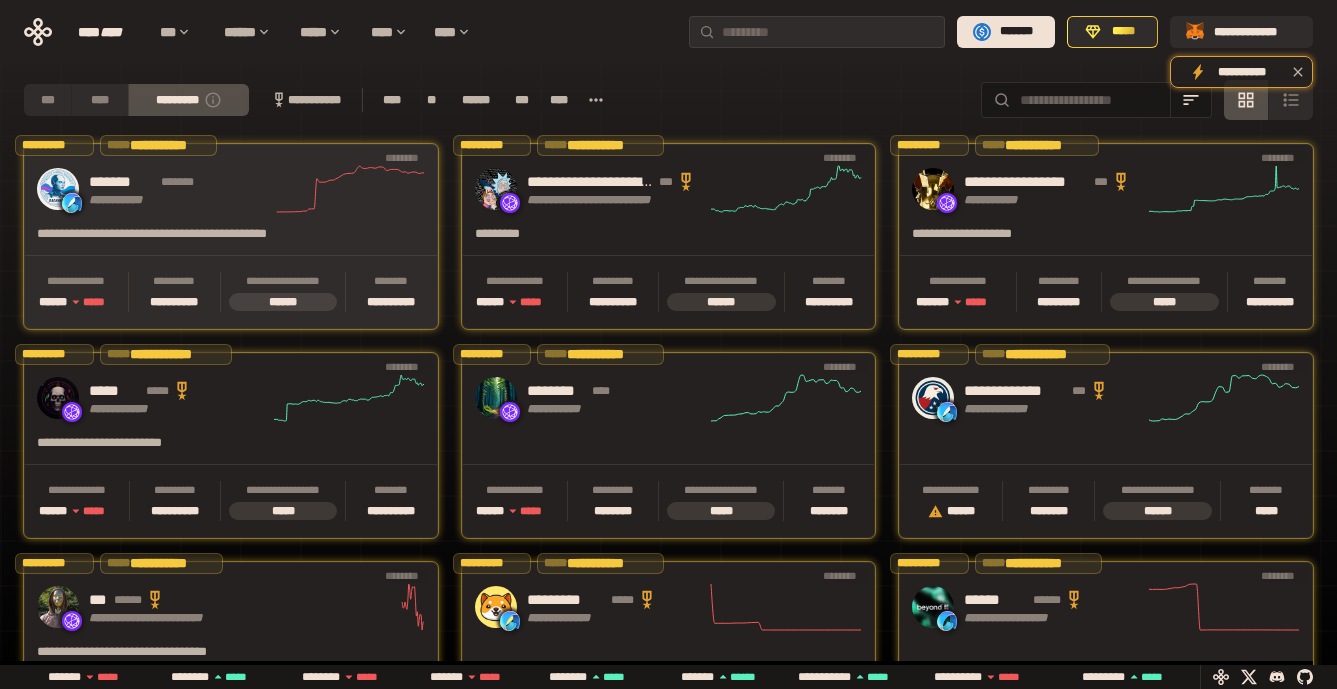 click on "[FIRST] [LAST]   [STREET]   [CITY]   [STATE] [ZIP] [COUNTRY] [ADDRESS] [PHONE] [EMAIL] [SSN] [DLN] [CC] [DOB] [AGE]" at bounding box center [231, 236] 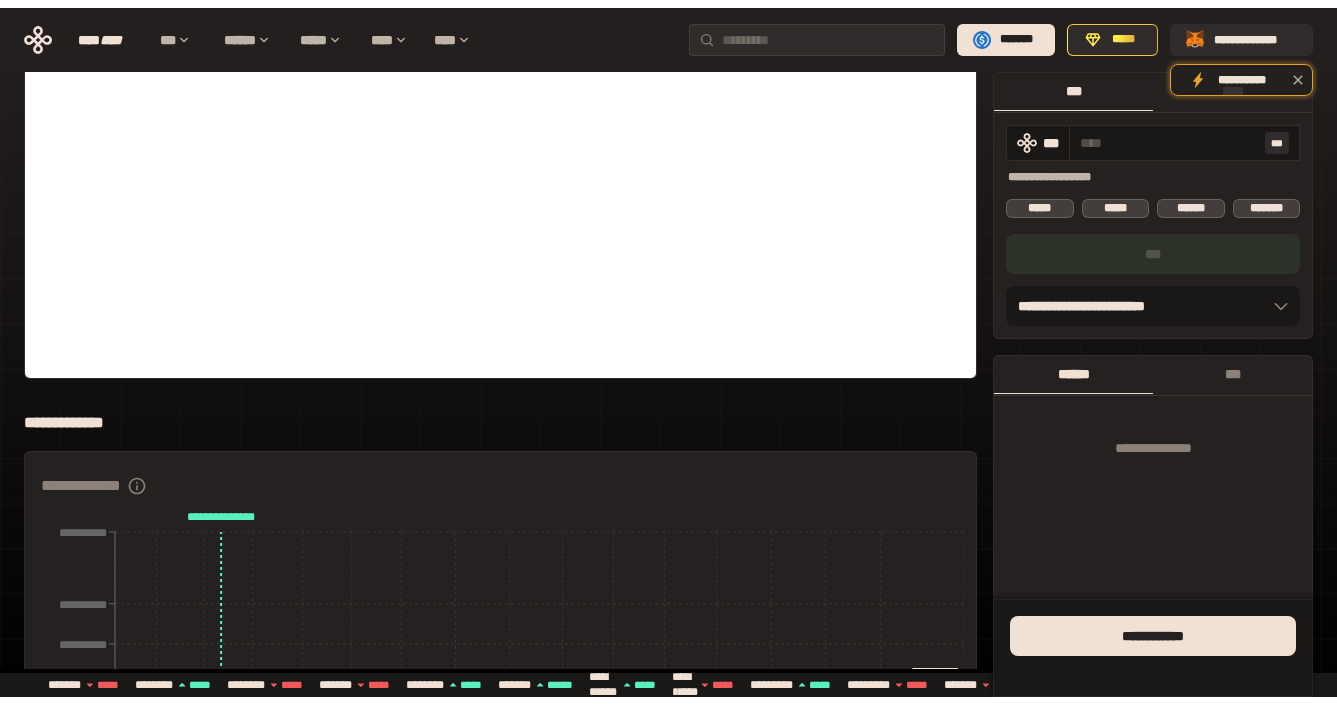 scroll, scrollTop: 0, scrollLeft: 0, axis: both 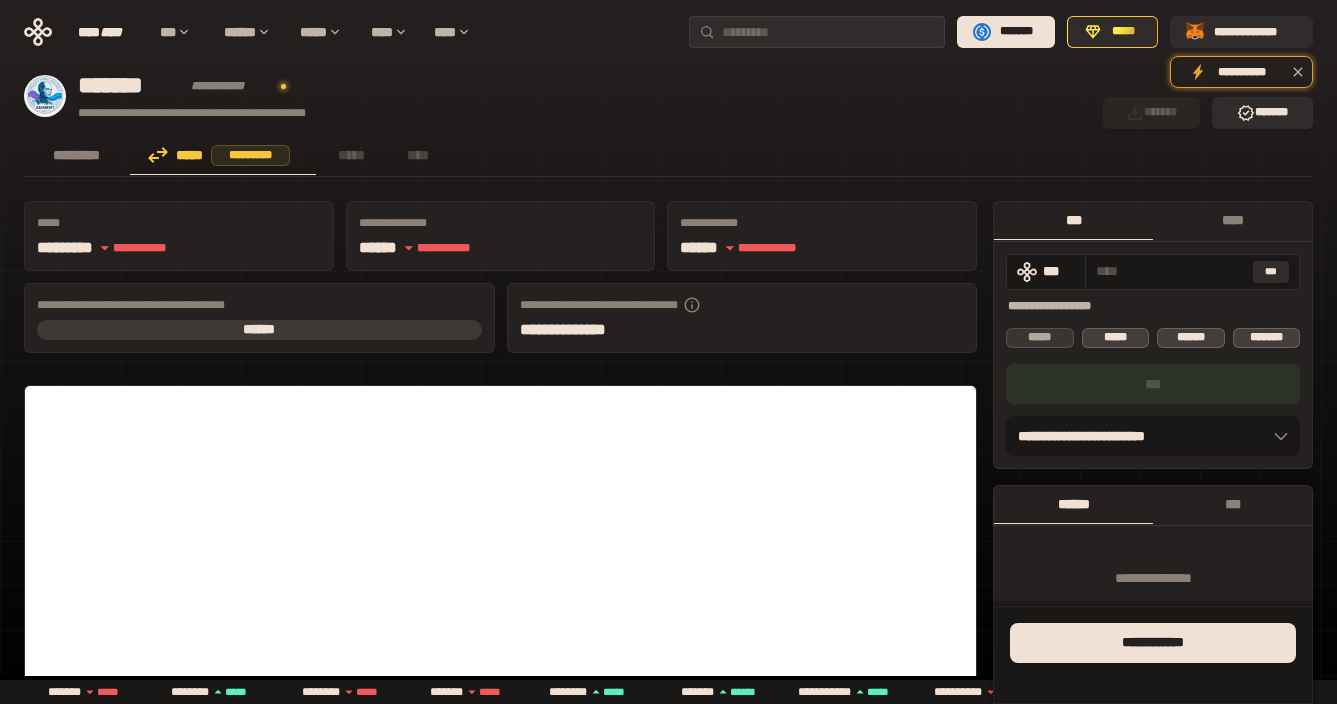 click on "*****" at bounding box center (1040, 338) 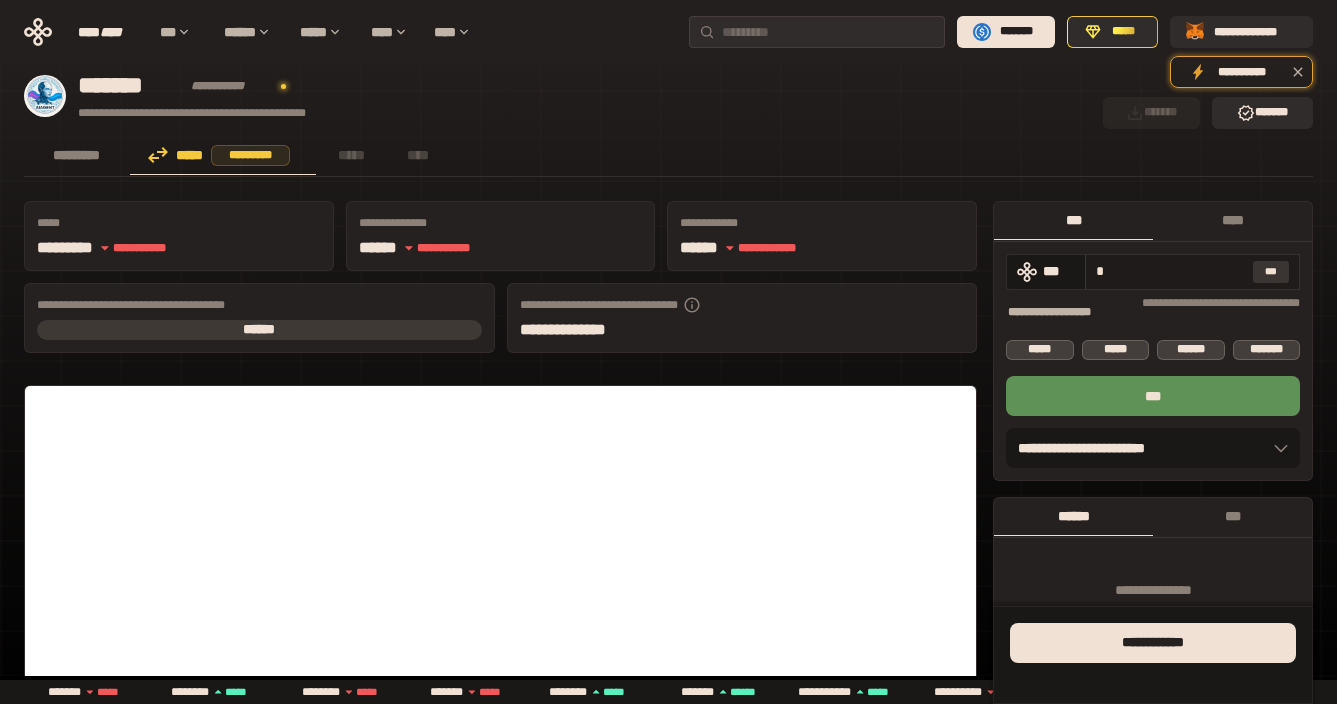 click on "***" at bounding box center (1271, 272) 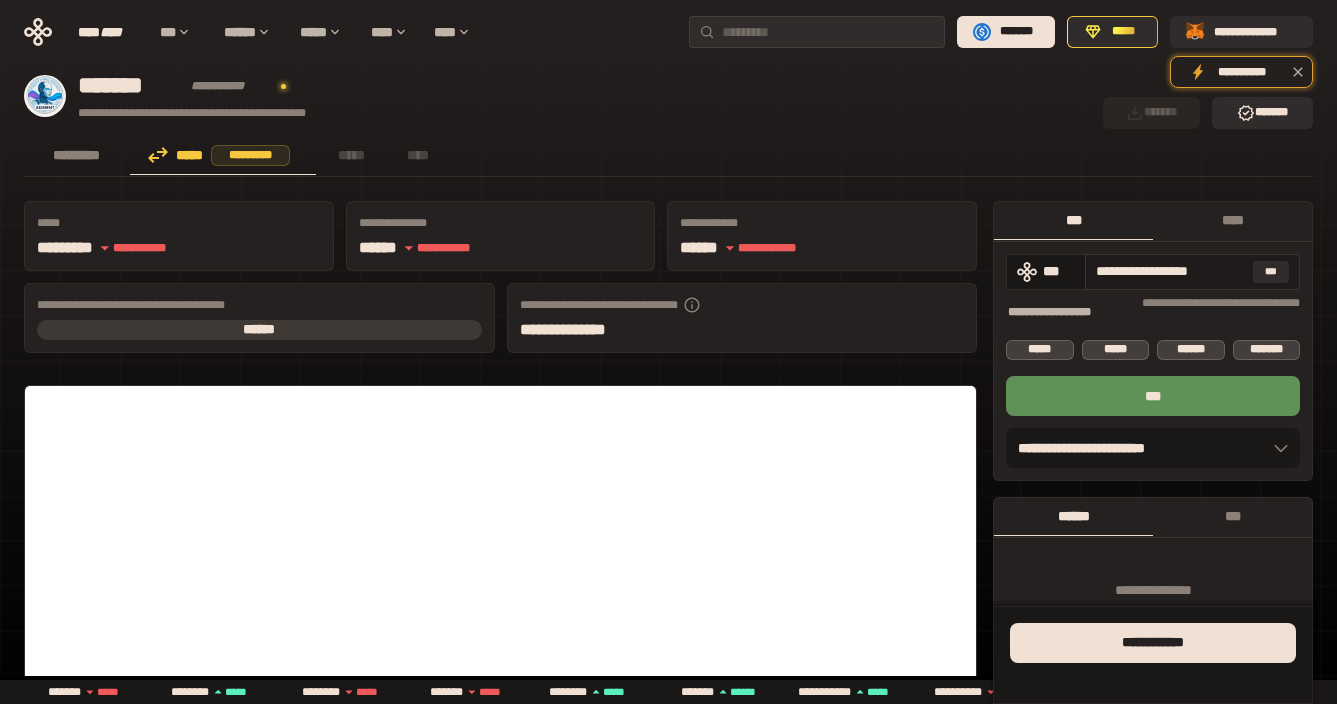 drag, startPoint x: 1104, startPoint y: 275, endPoint x: 1091, endPoint y: 275, distance: 13 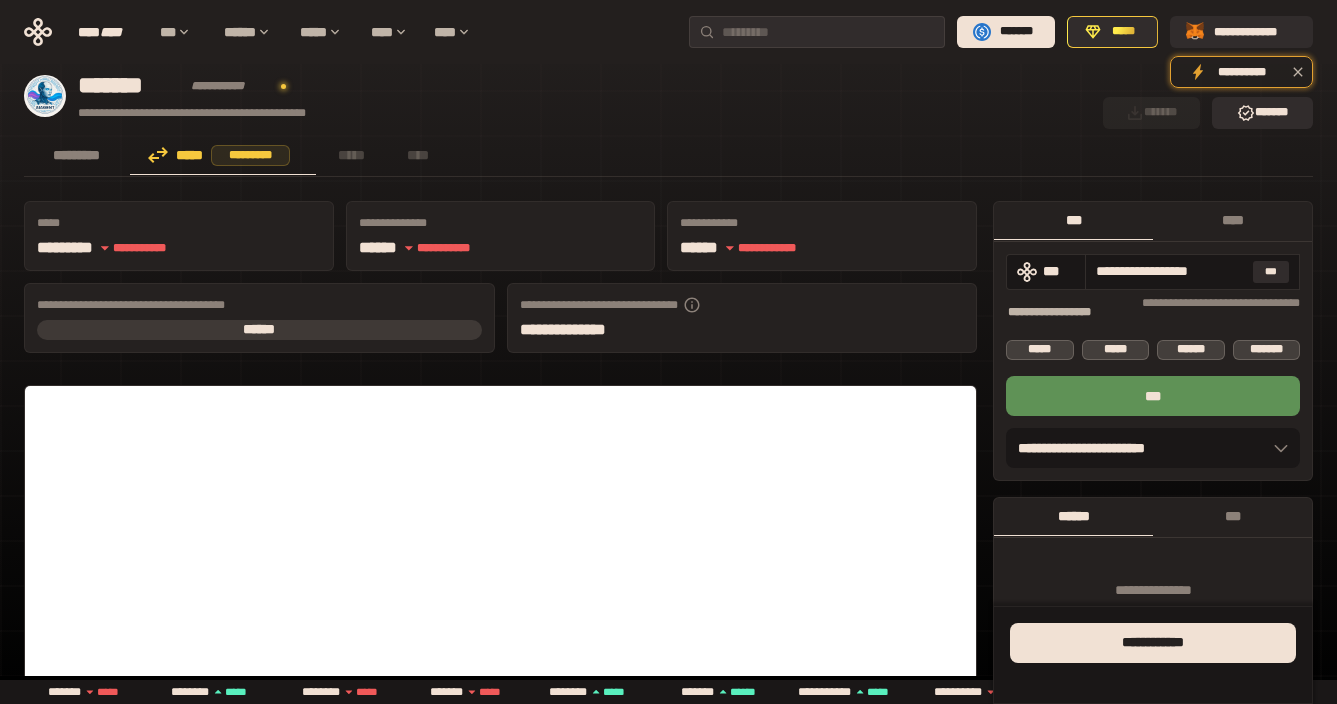 drag, startPoint x: 1112, startPoint y: 270, endPoint x: 1304, endPoint y: 286, distance: 192.66551 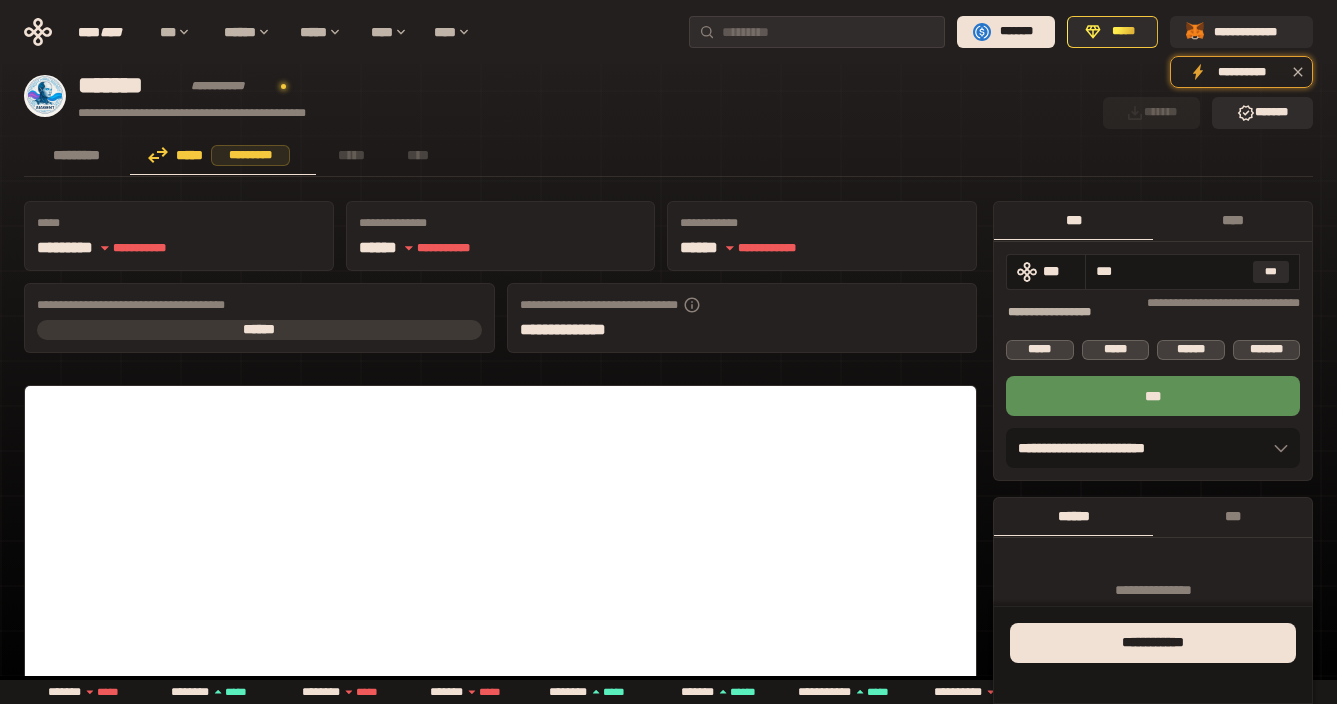 scroll, scrollTop: 0, scrollLeft: 0, axis: both 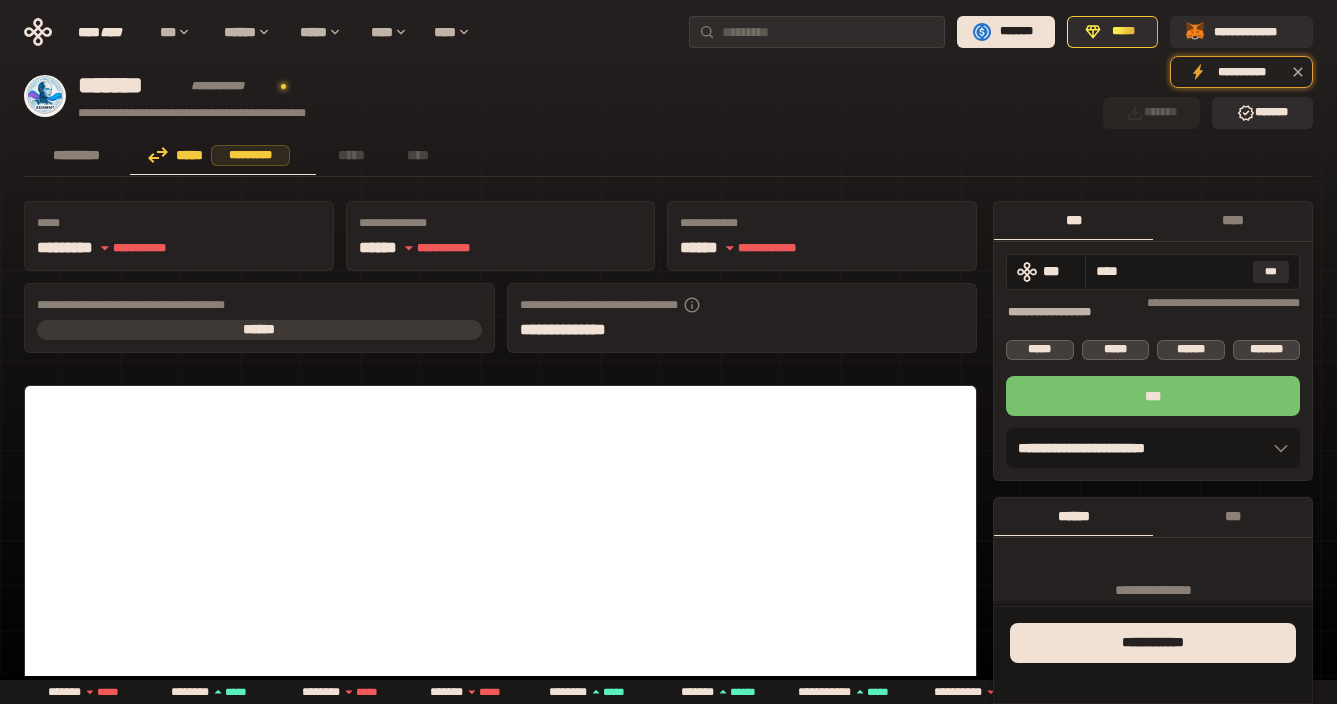 type on "****" 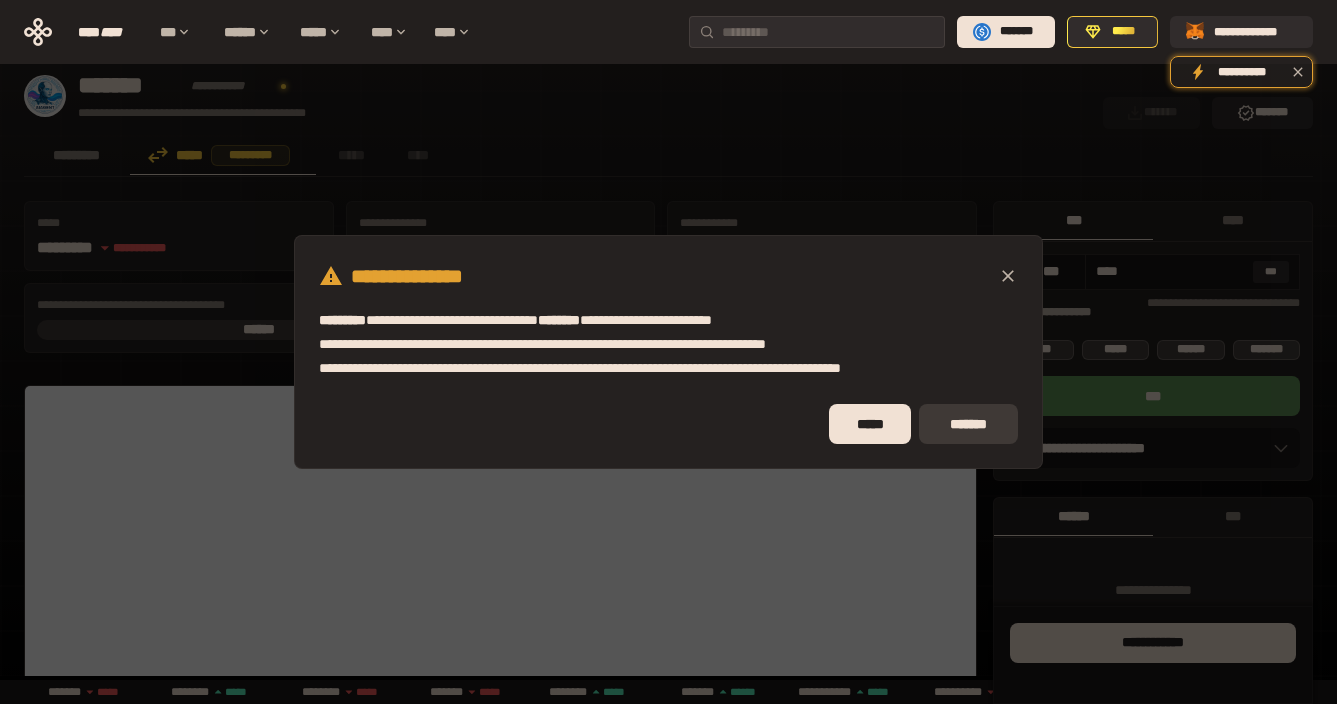 click on "*******" at bounding box center (968, 424) 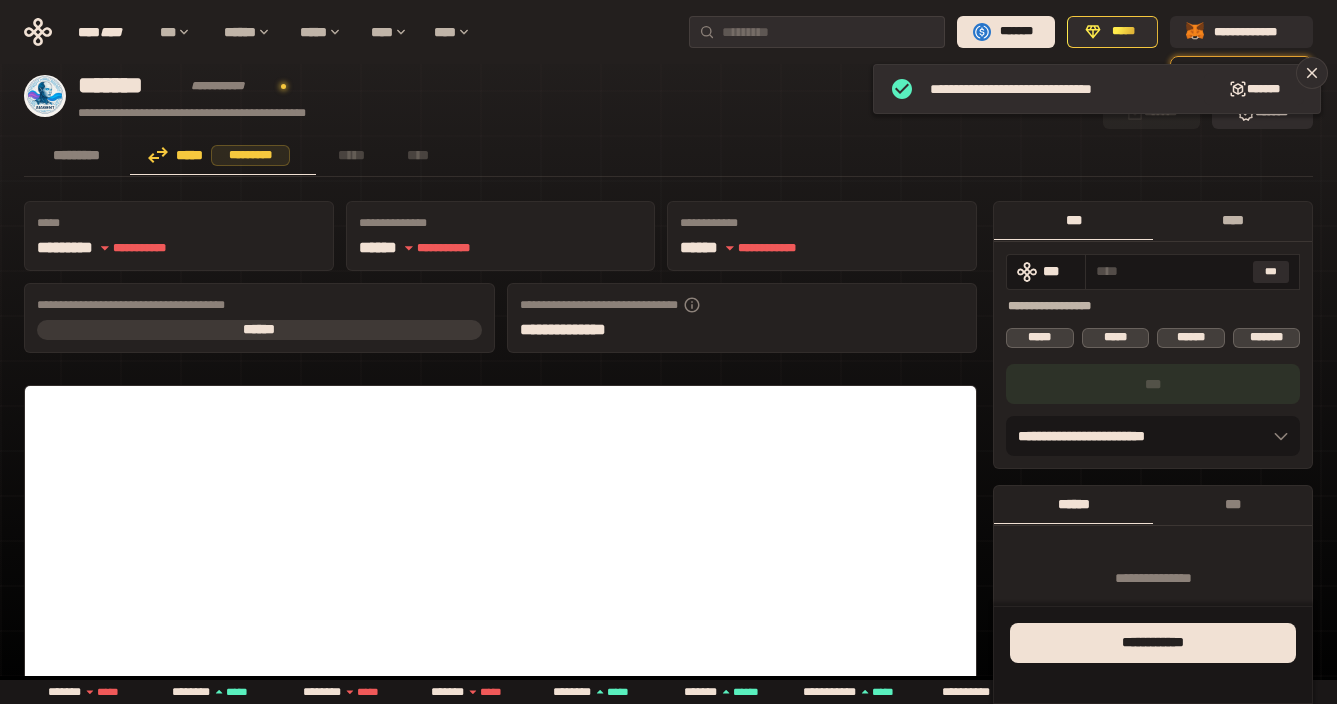 click on "****" at bounding box center (1232, 220) 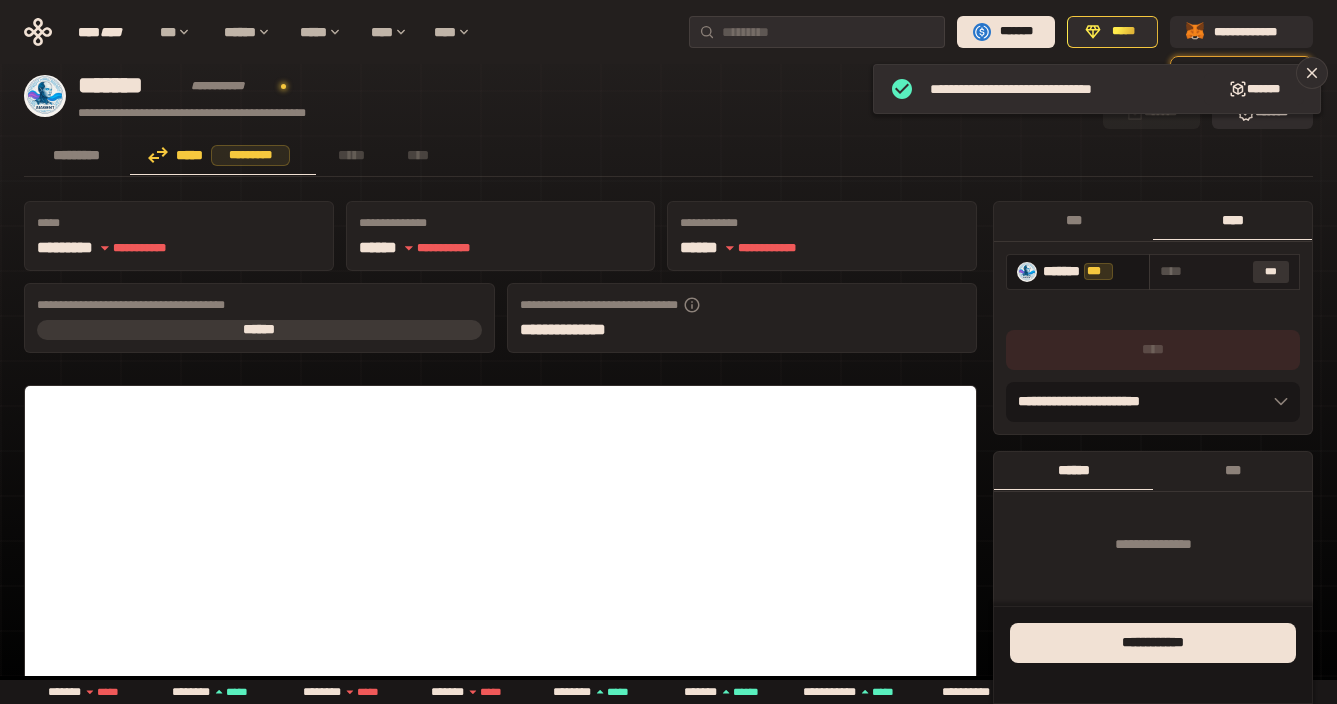 click on "***" at bounding box center [1271, 272] 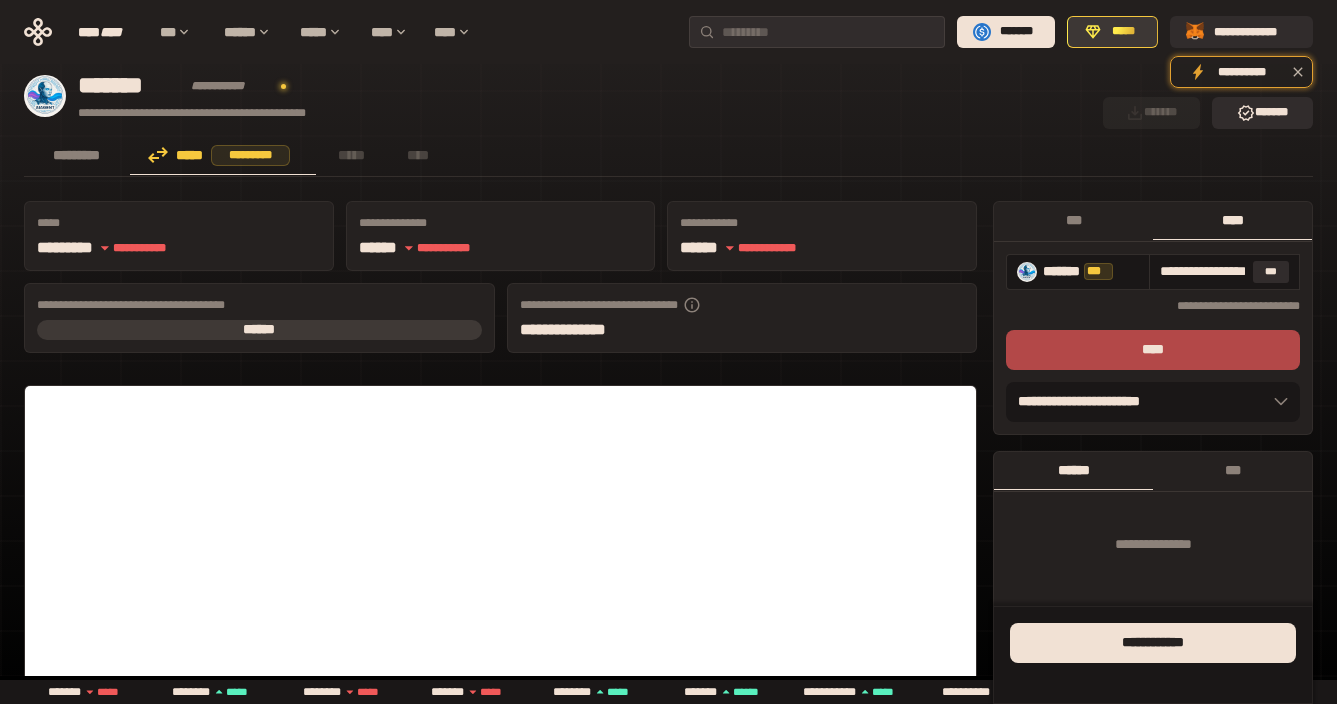 click on "*****" at bounding box center [1123, 32] 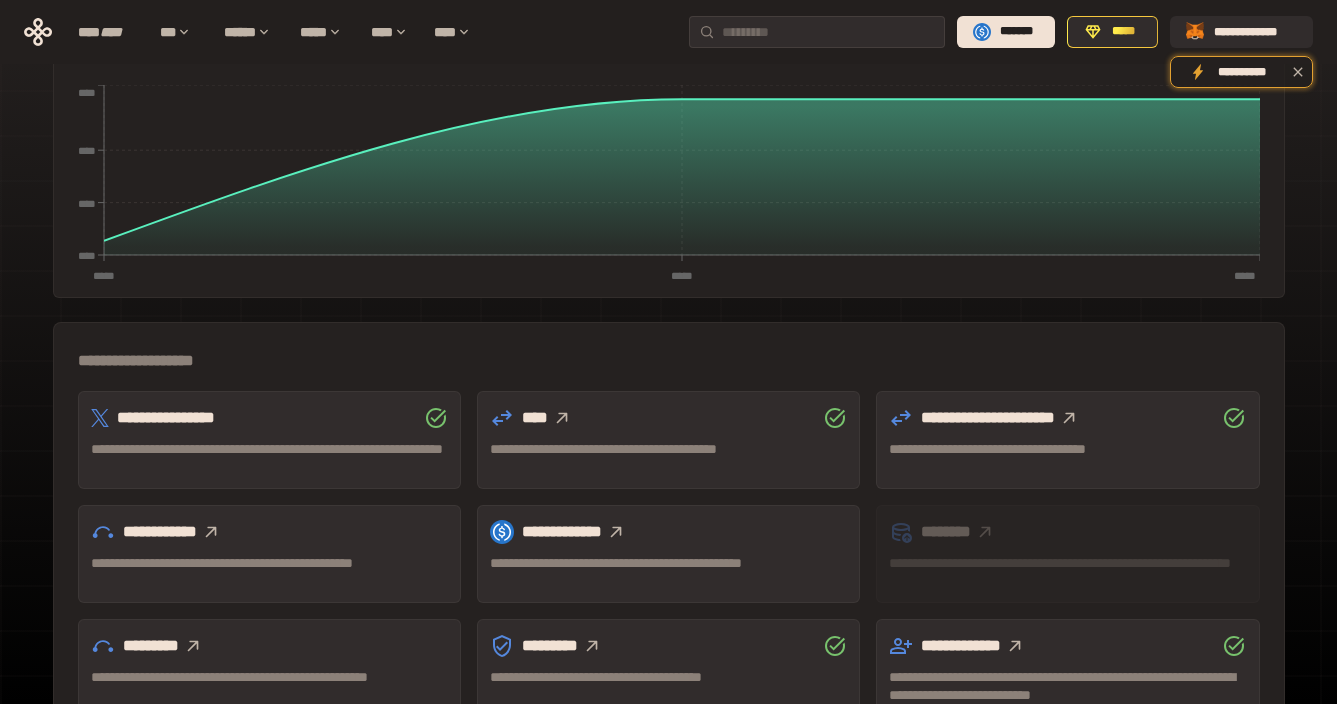 scroll, scrollTop: 584, scrollLeft: 0, axis: vertical 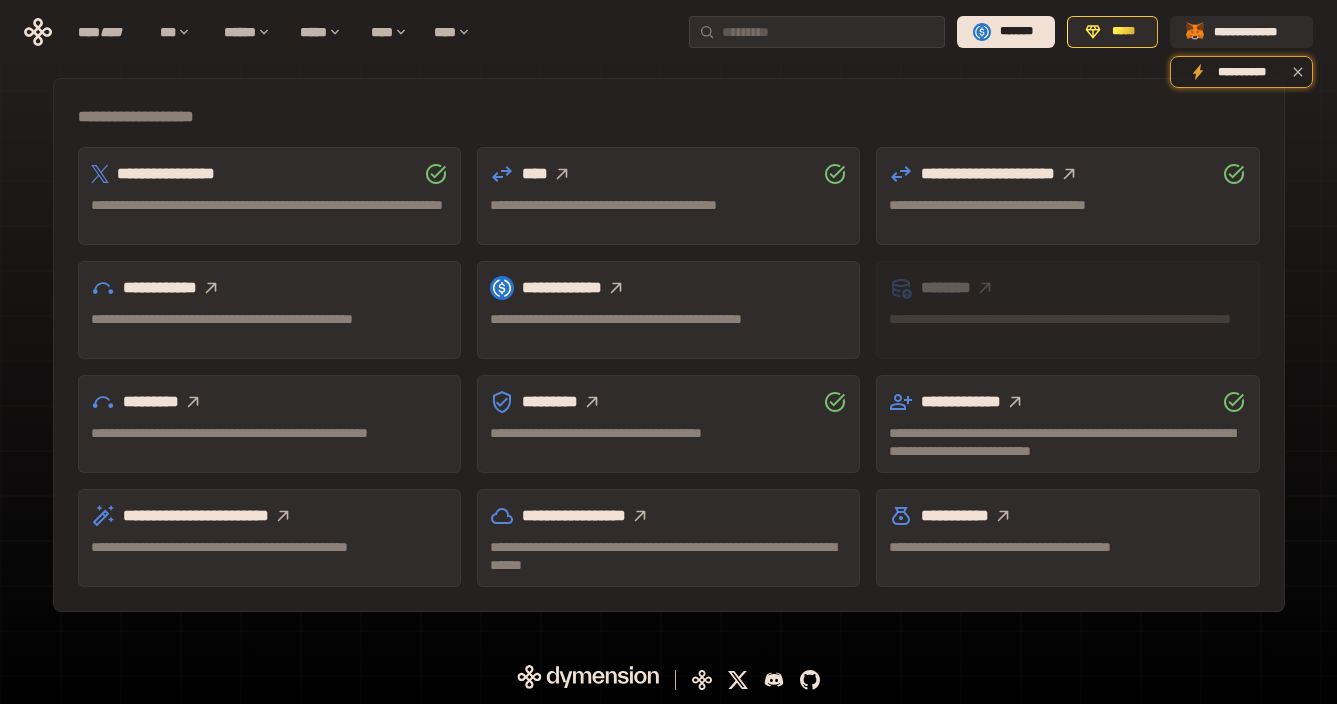 click 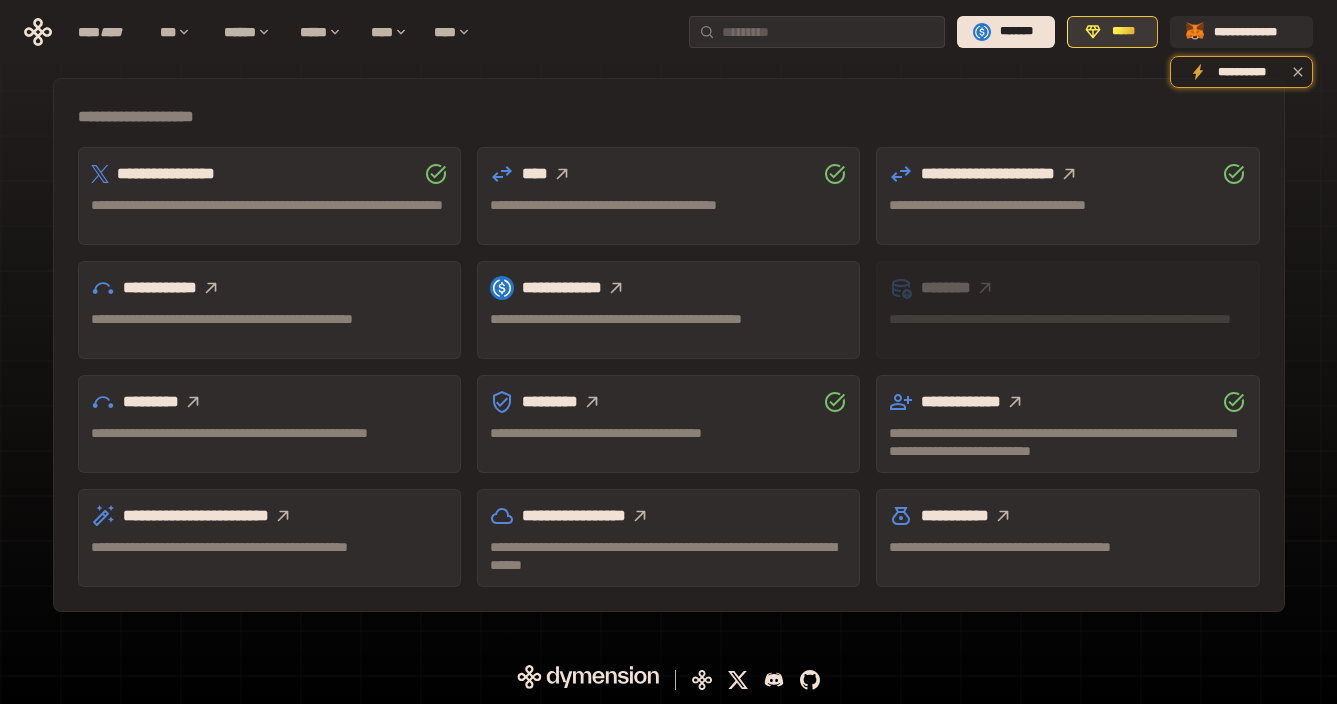 click on "*****" at bounding box center [1123, 32] 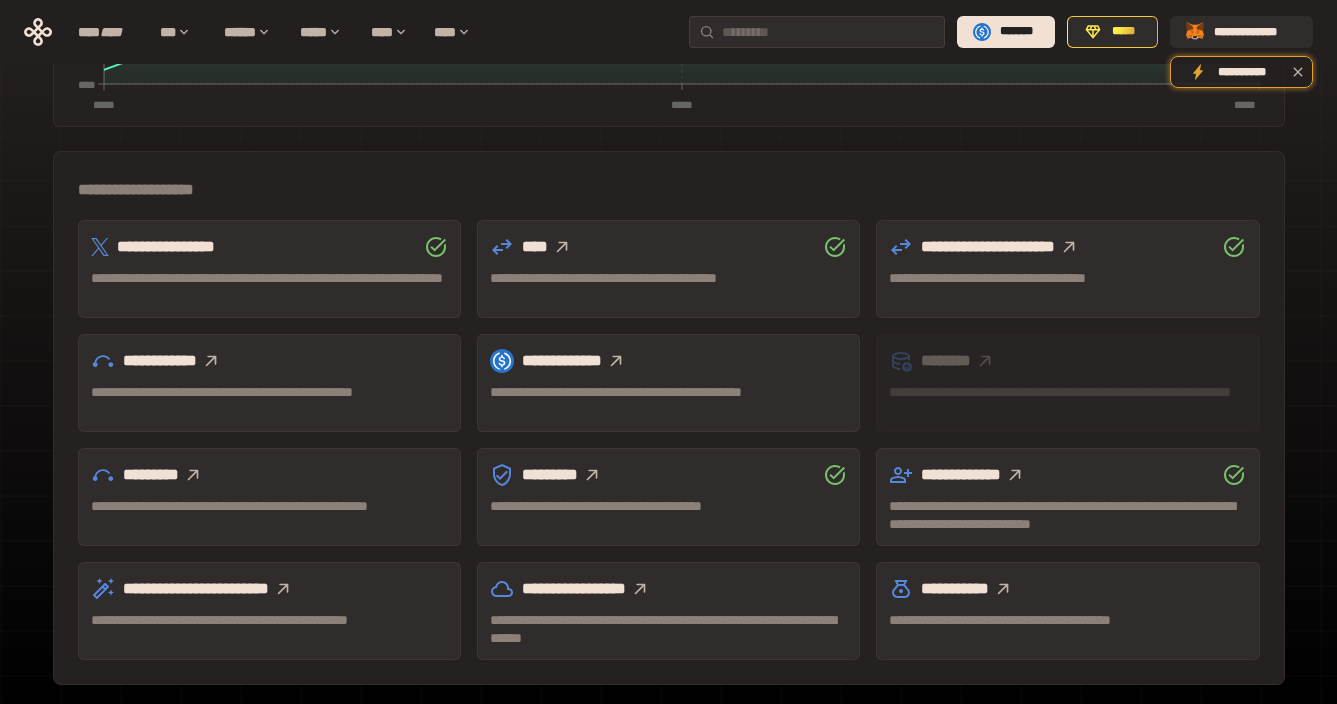 scroll, scrollTop: 526, scrollLeft: 0, axis: vertical 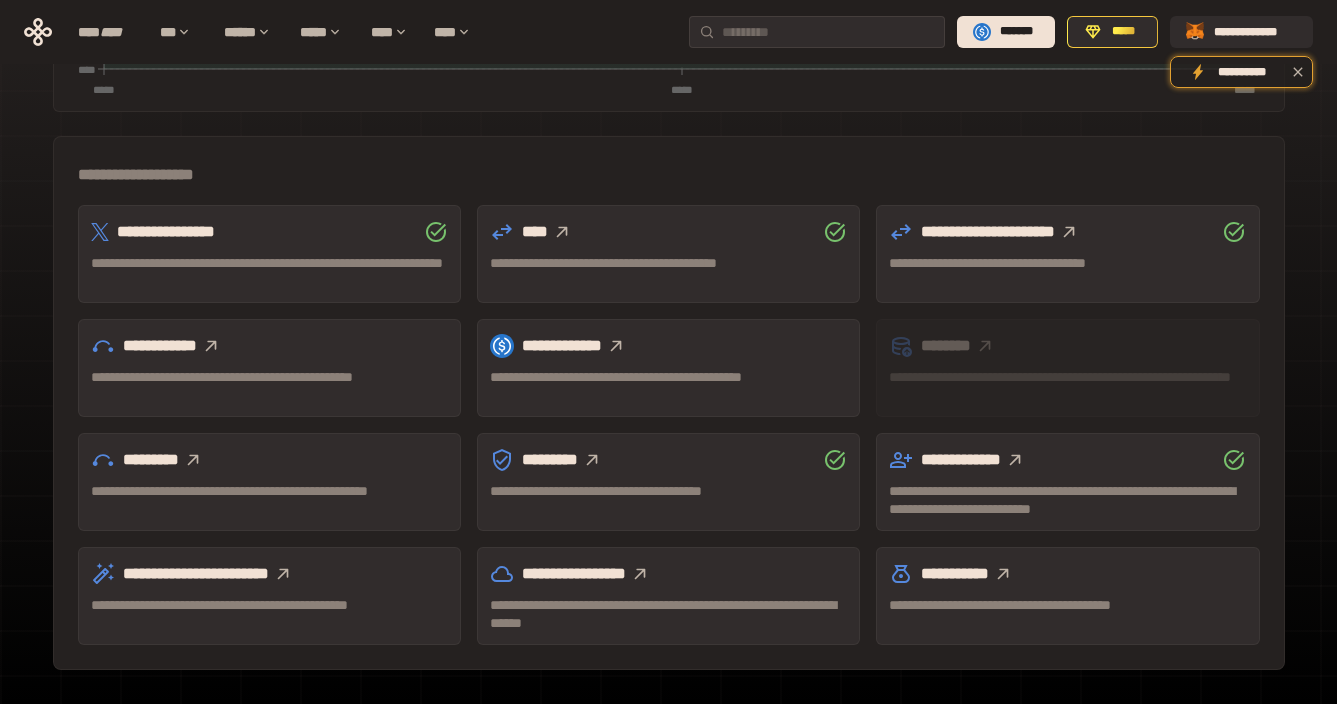 click 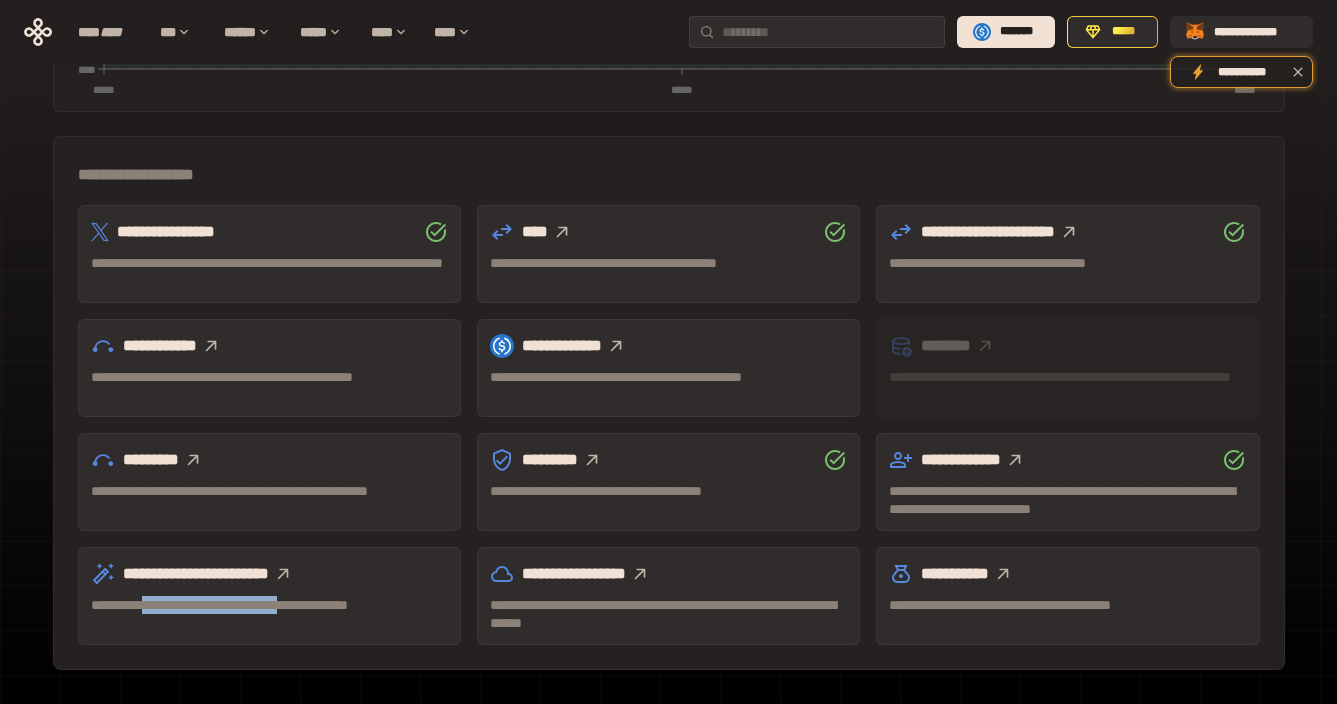 drag, startPoint x: 156, startPoint y: 607, endPoint x: 344, endPoint y: 601, distance: 188.09572 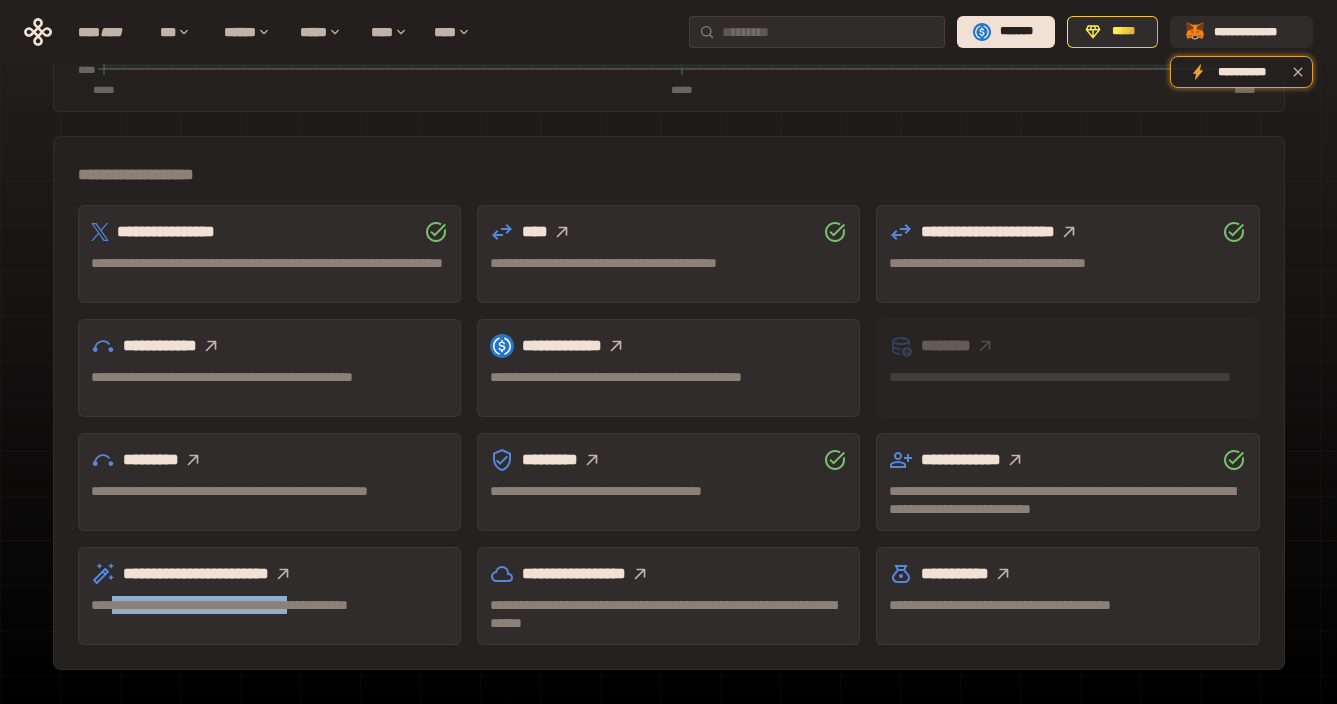 drag, startPoint x: 364, startPoint y: 602, endPoint x: 121, endPoint y: 606, distance: 243.03291 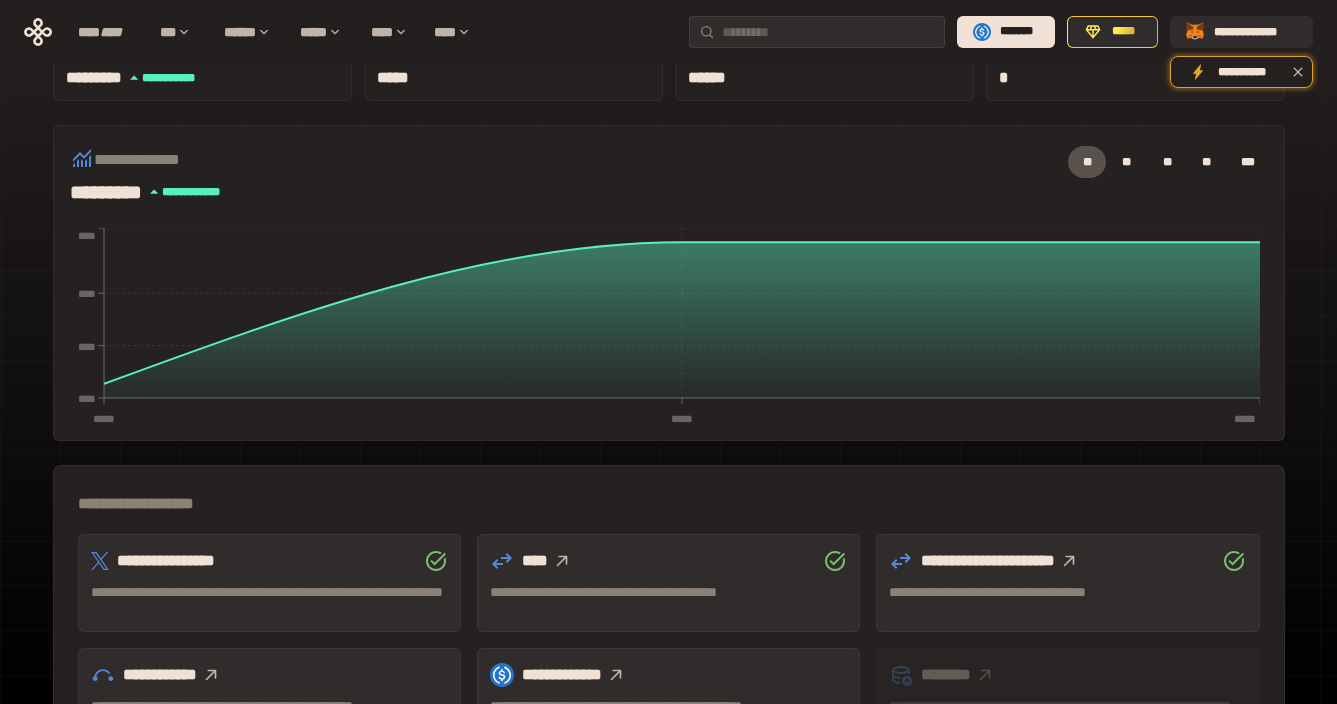 scroll, scrollTop: 343, scrollLeft: 0, axis: vertical 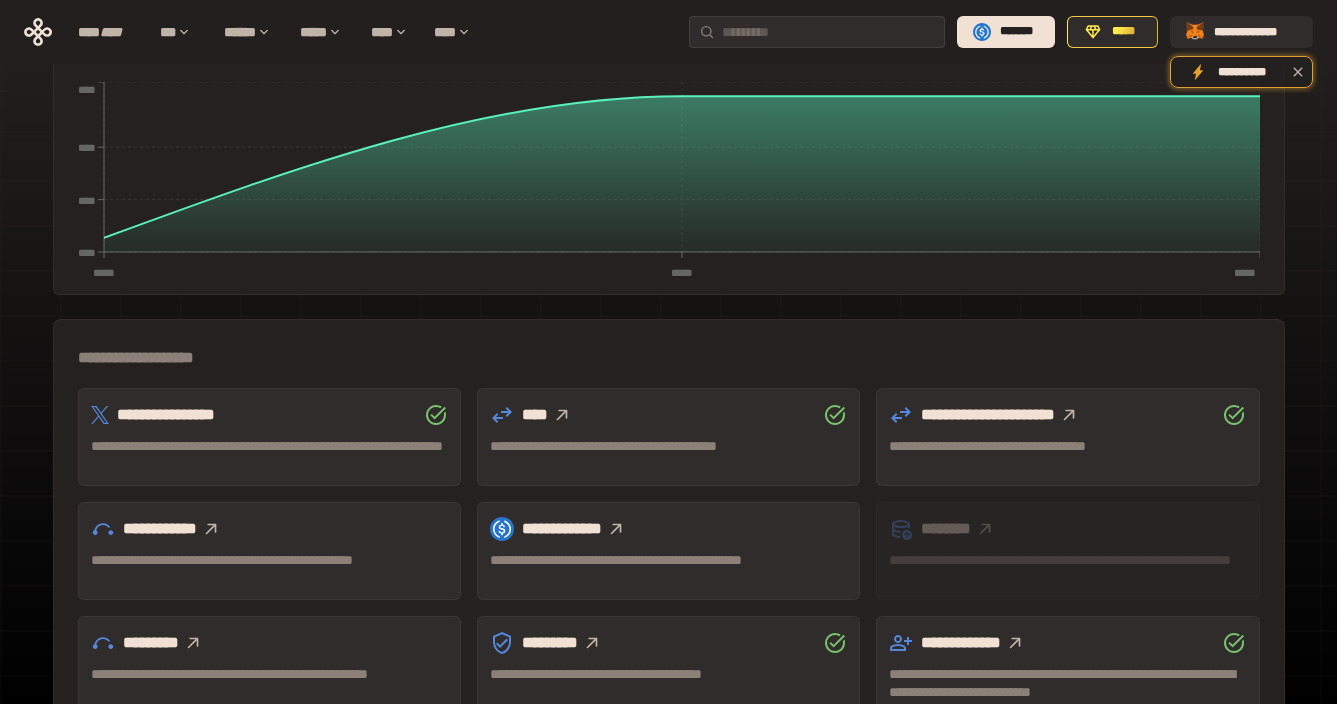 click 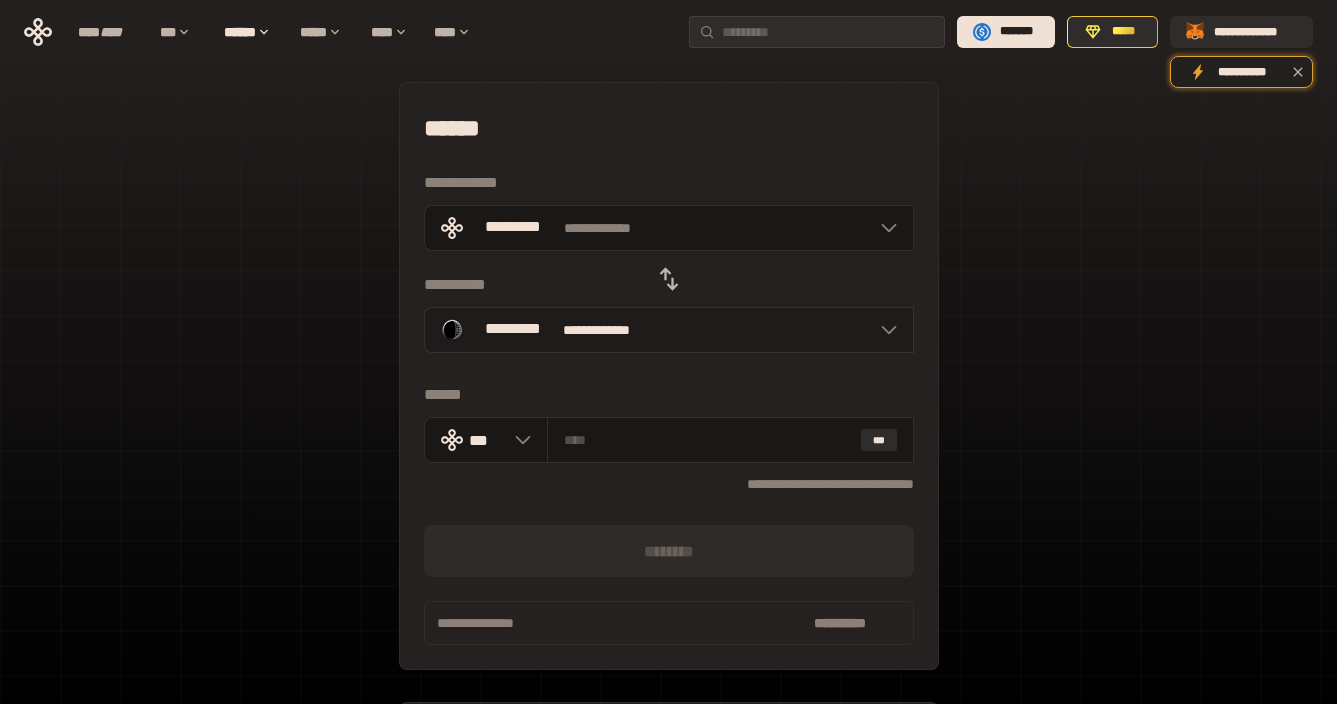 scroll, scrollTop: 0, scrollLeft: 0, axis: both 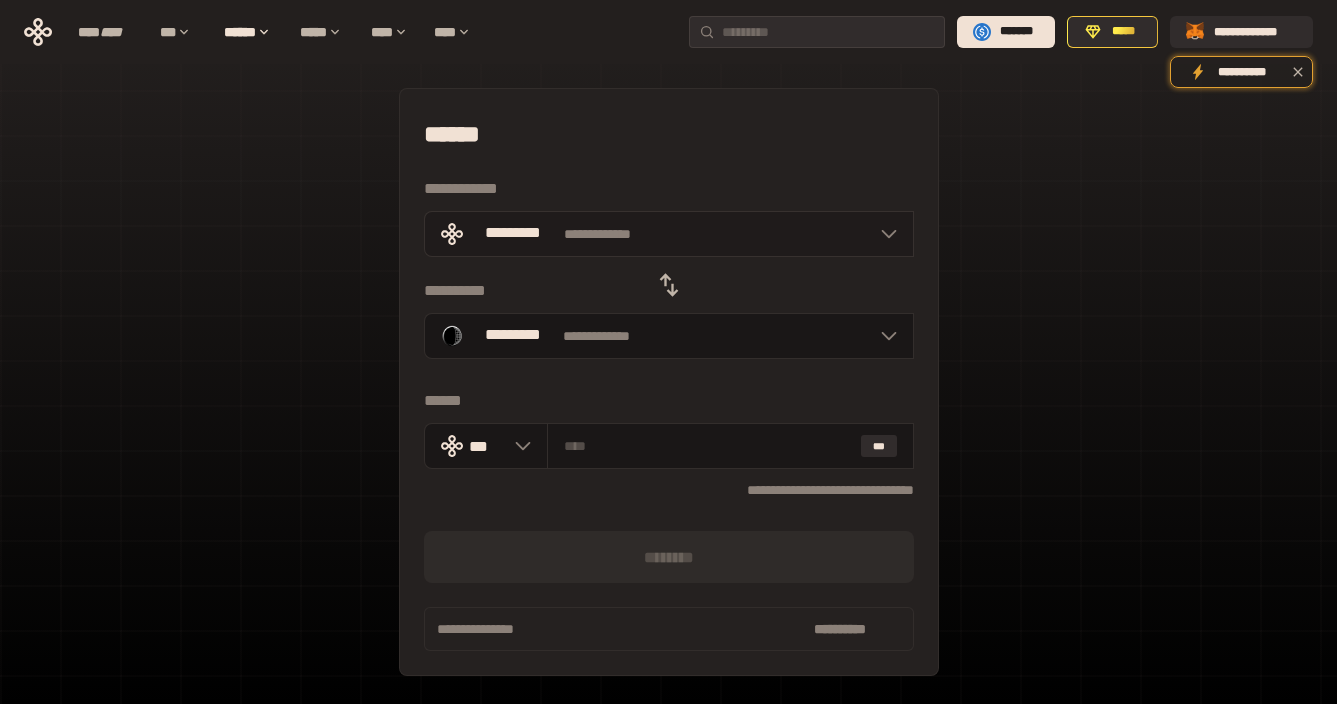 click on "**********" at bounding box center [669, 234] 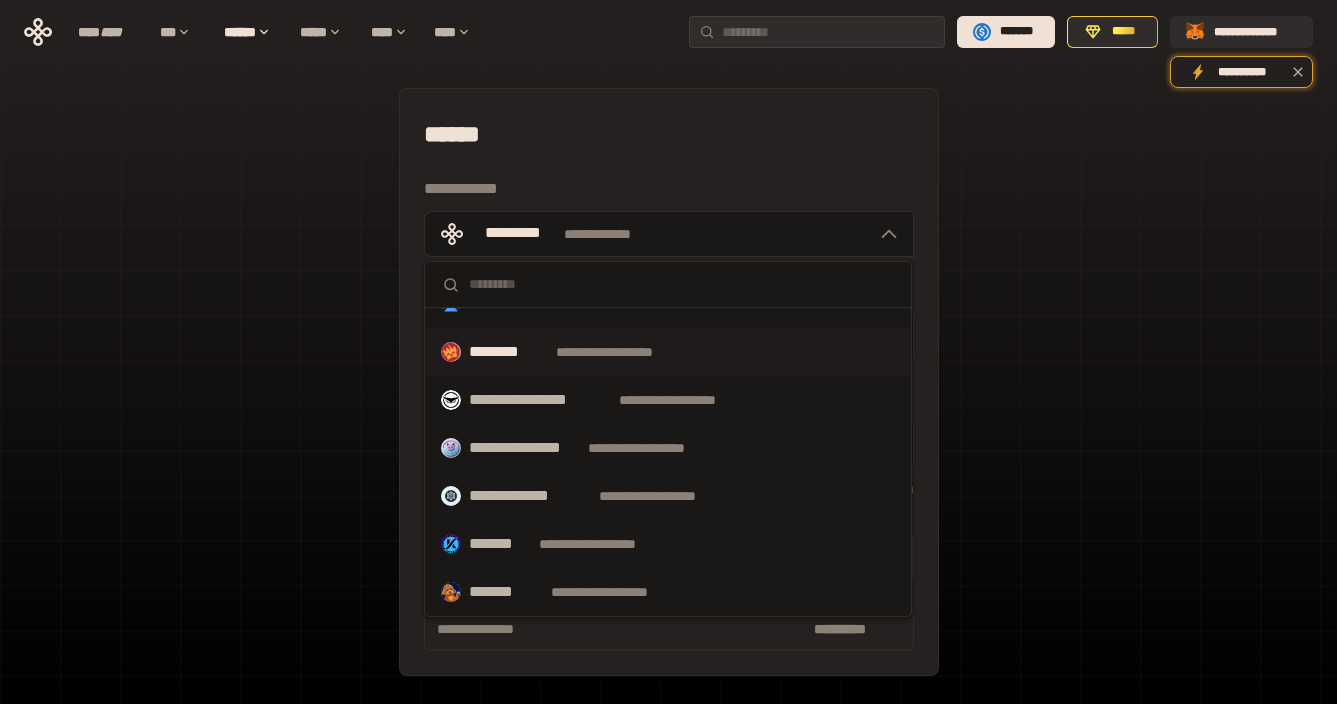 scroll, scrollTop: 502, scrollLeft: 0, axis: vertical 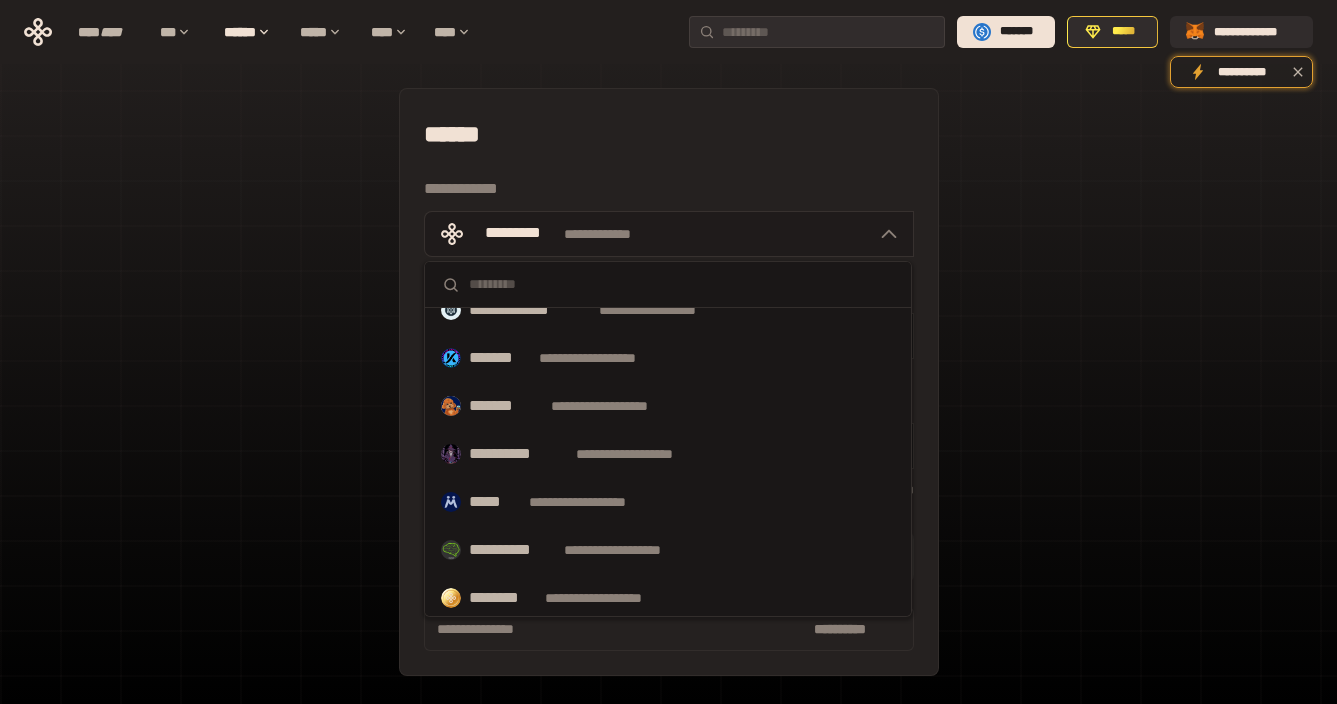 click 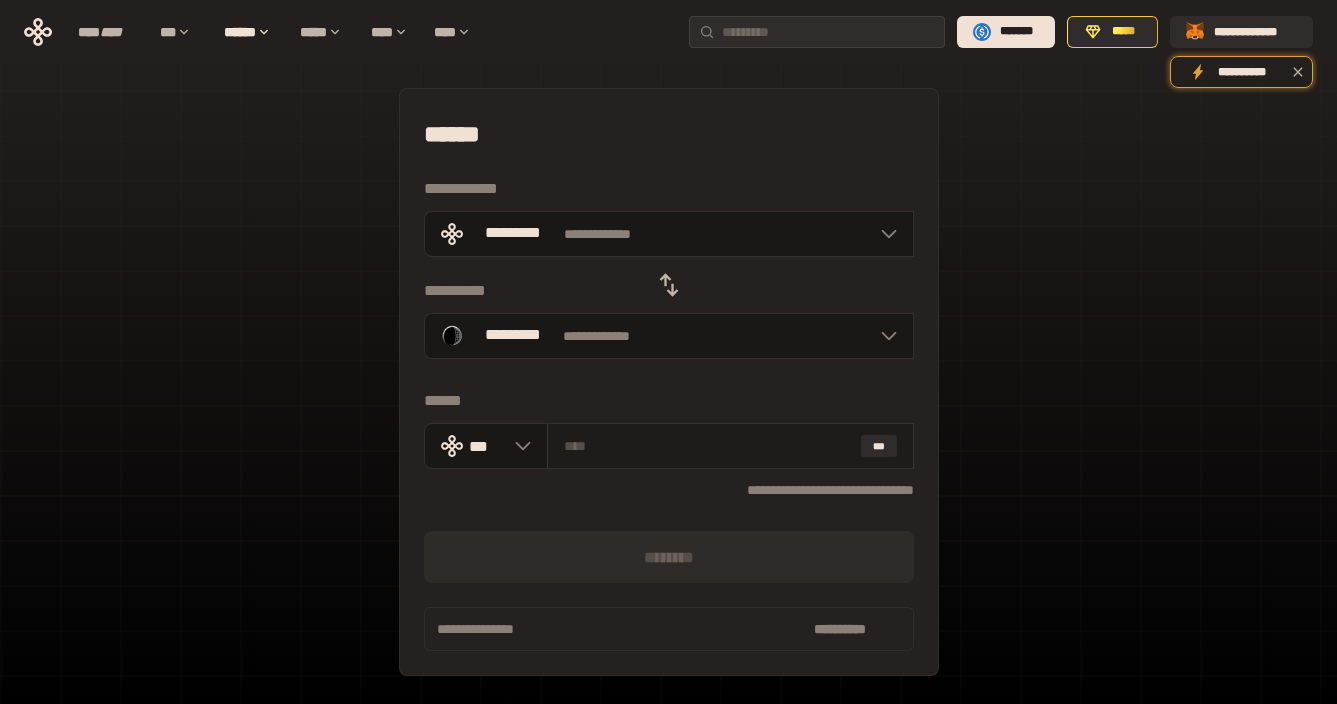 click on "***" at bounding box center [730, 446] 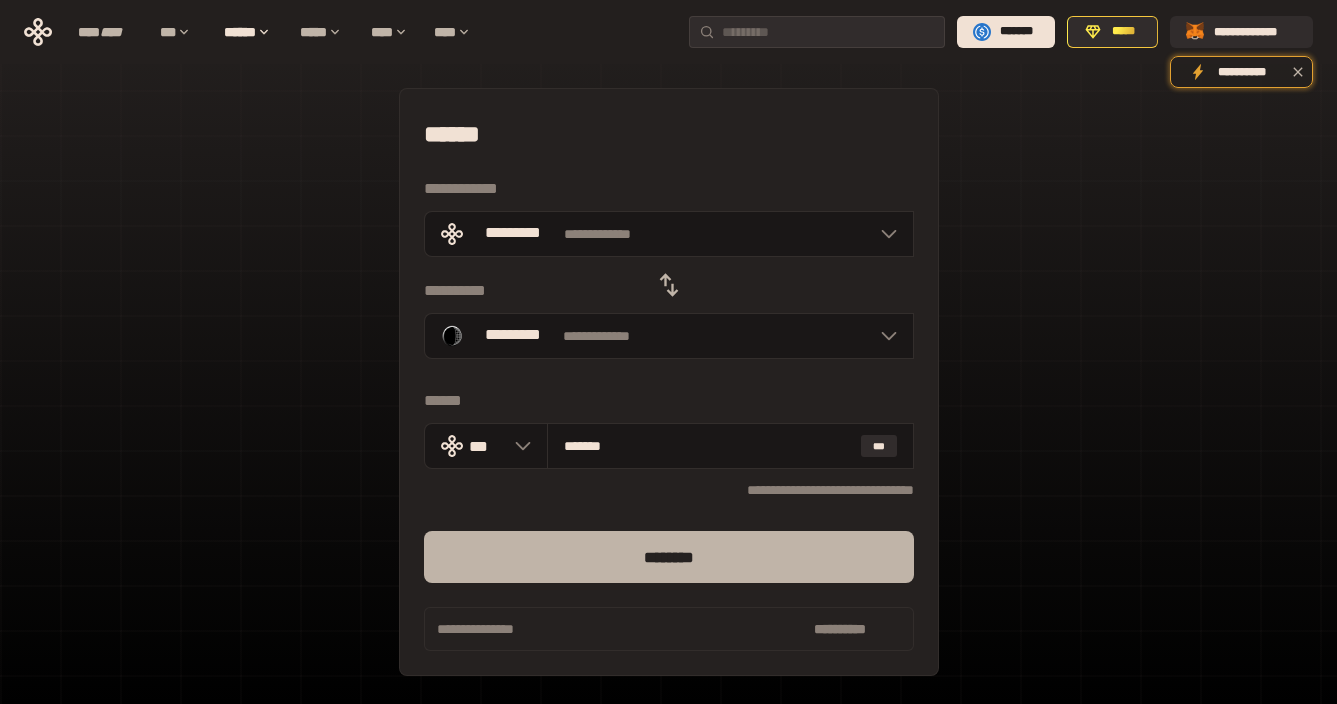 type on "*******" 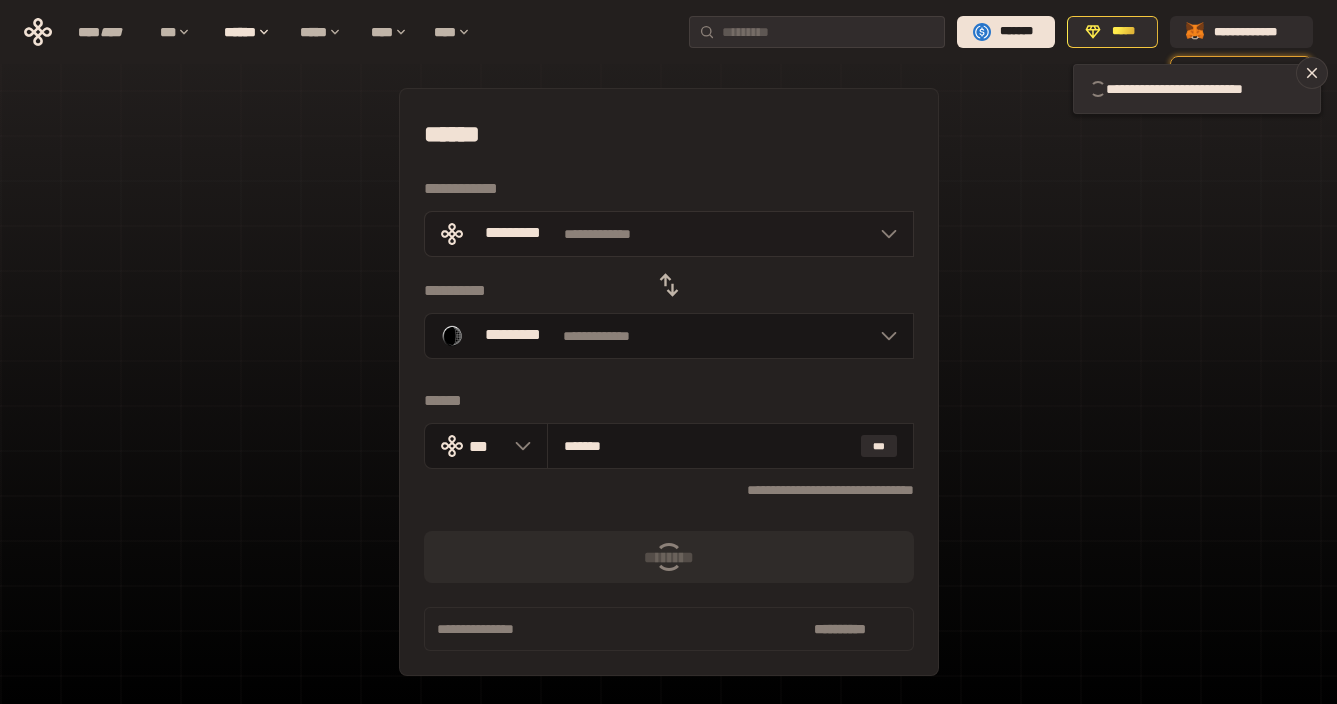 type 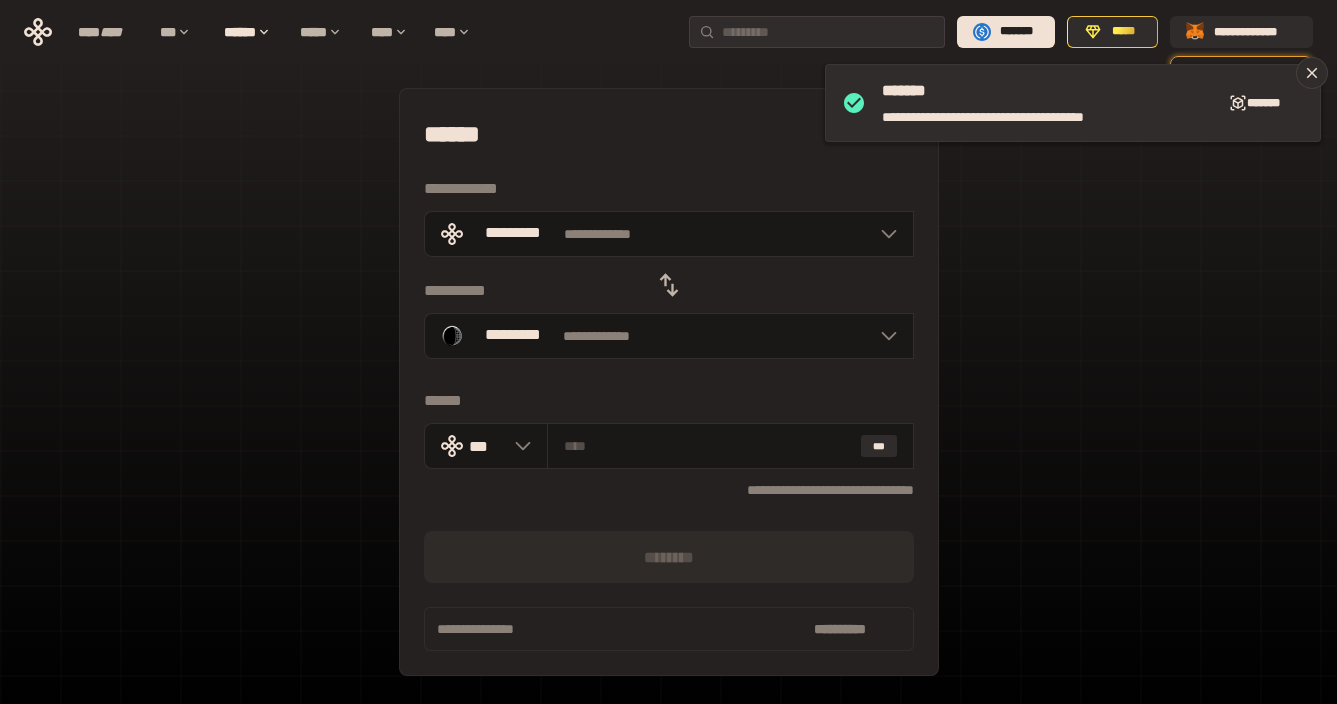 click on "******" at bounding box center [669, 134] 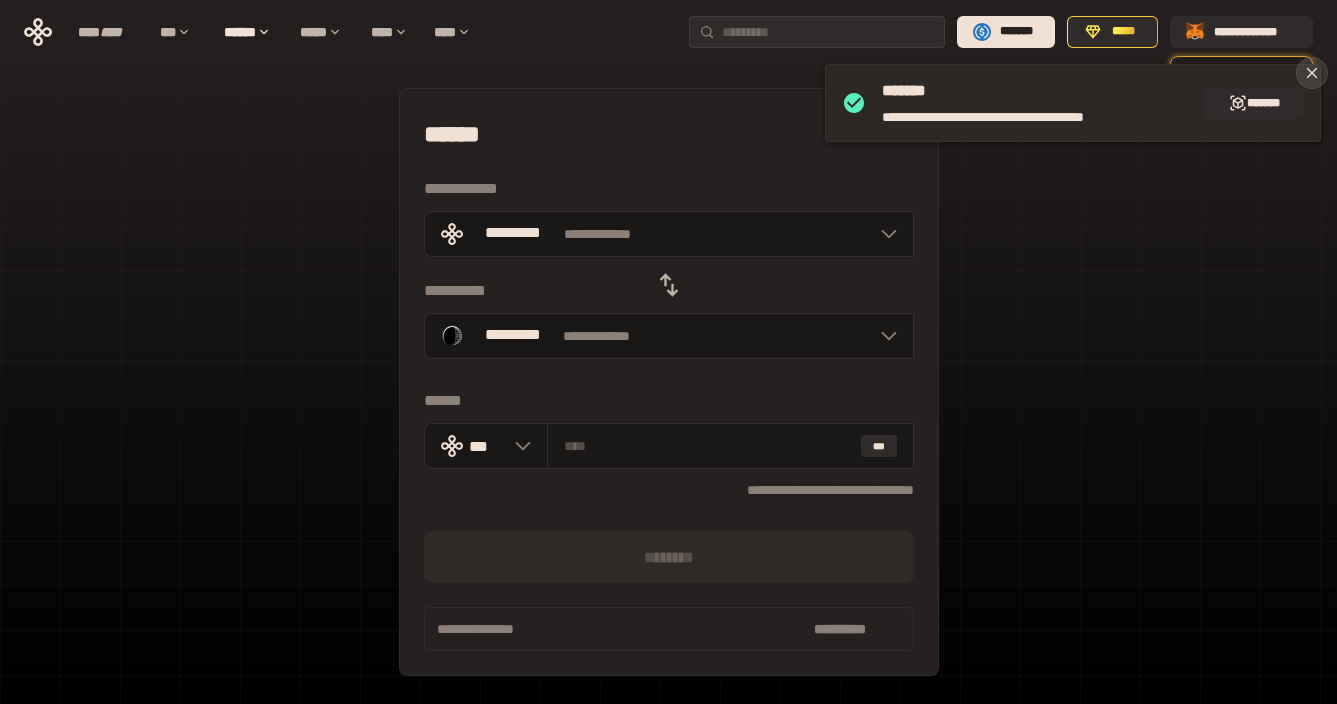 click 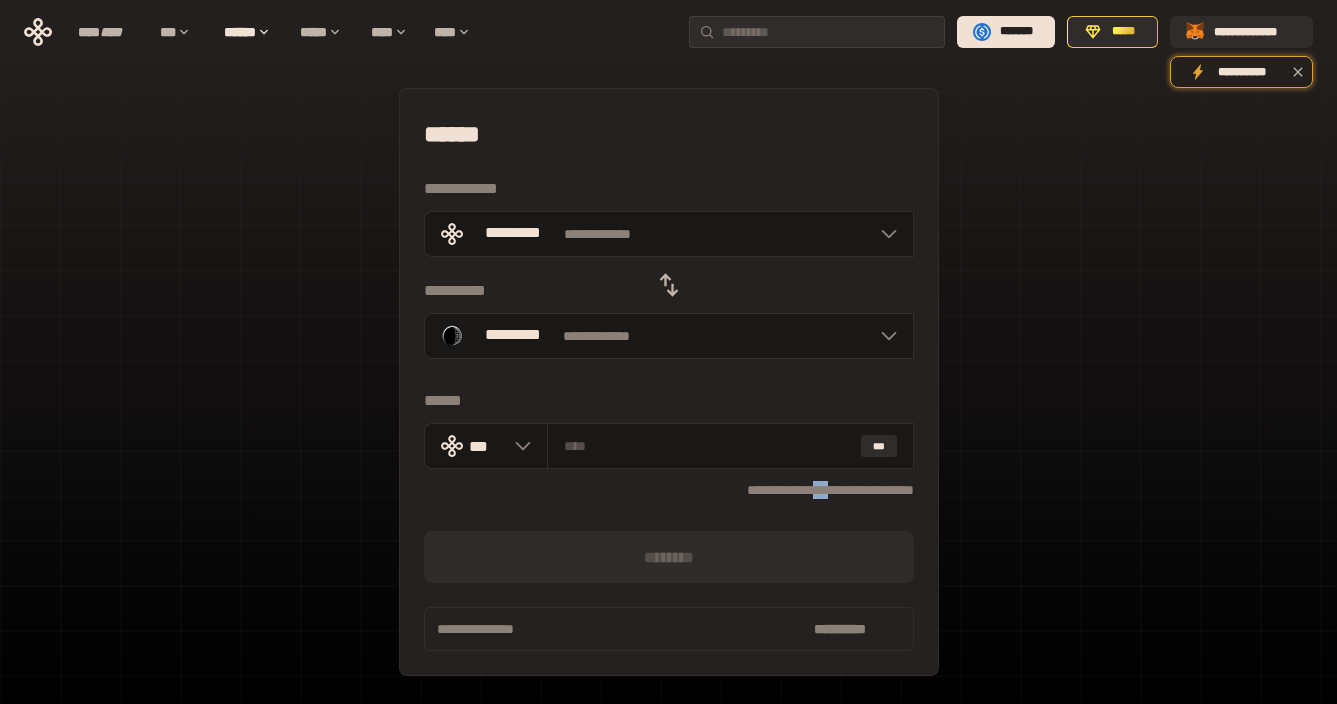 drag, startPoint x: 764, startPoint y: 488, endPoint x: 715, endPoint y: 489, distance: 49.010204 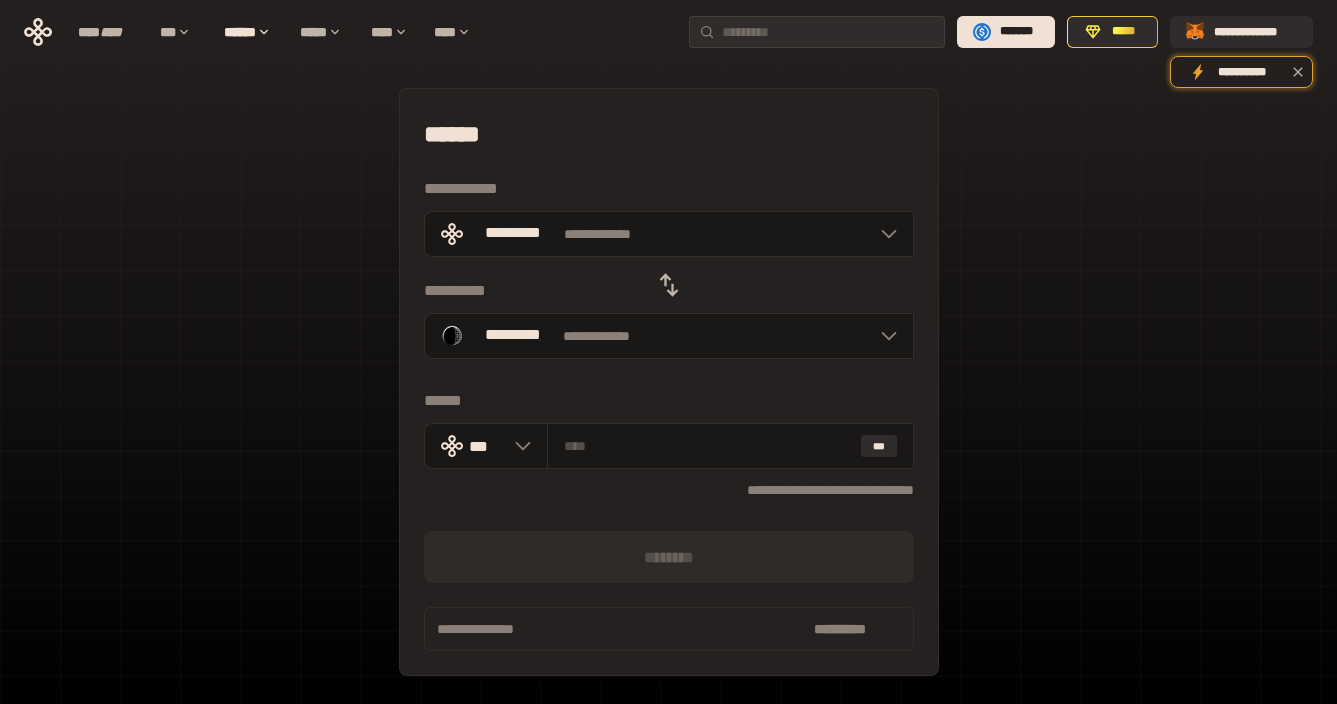 click on "**********" at bounding box center (669, 490) 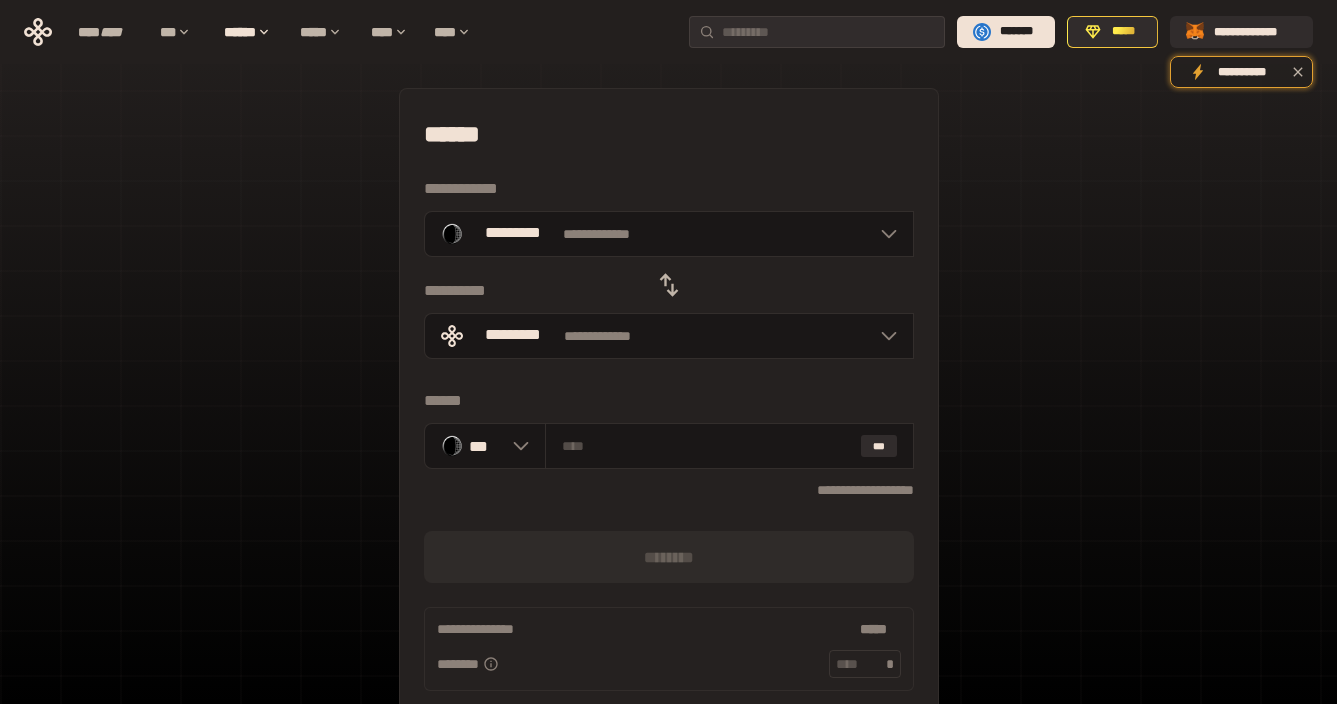 click 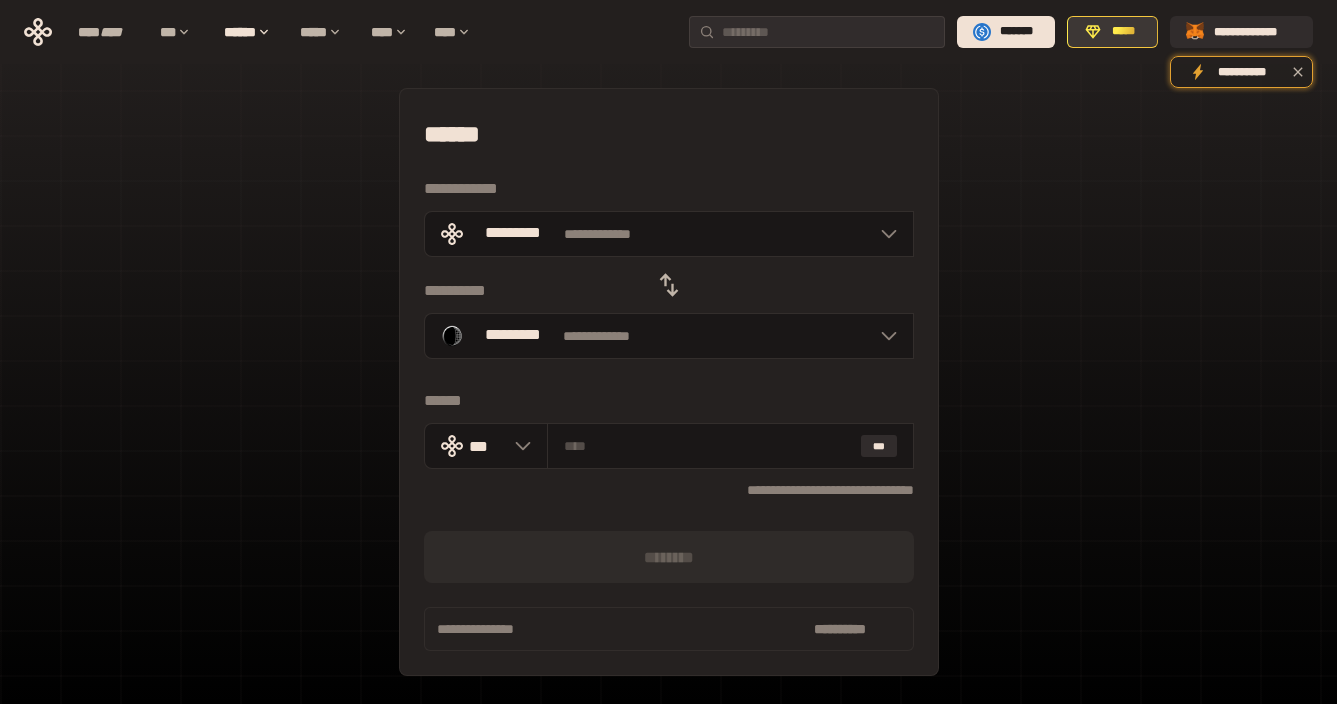 click on "*****" at bounding box center [1123, 32] 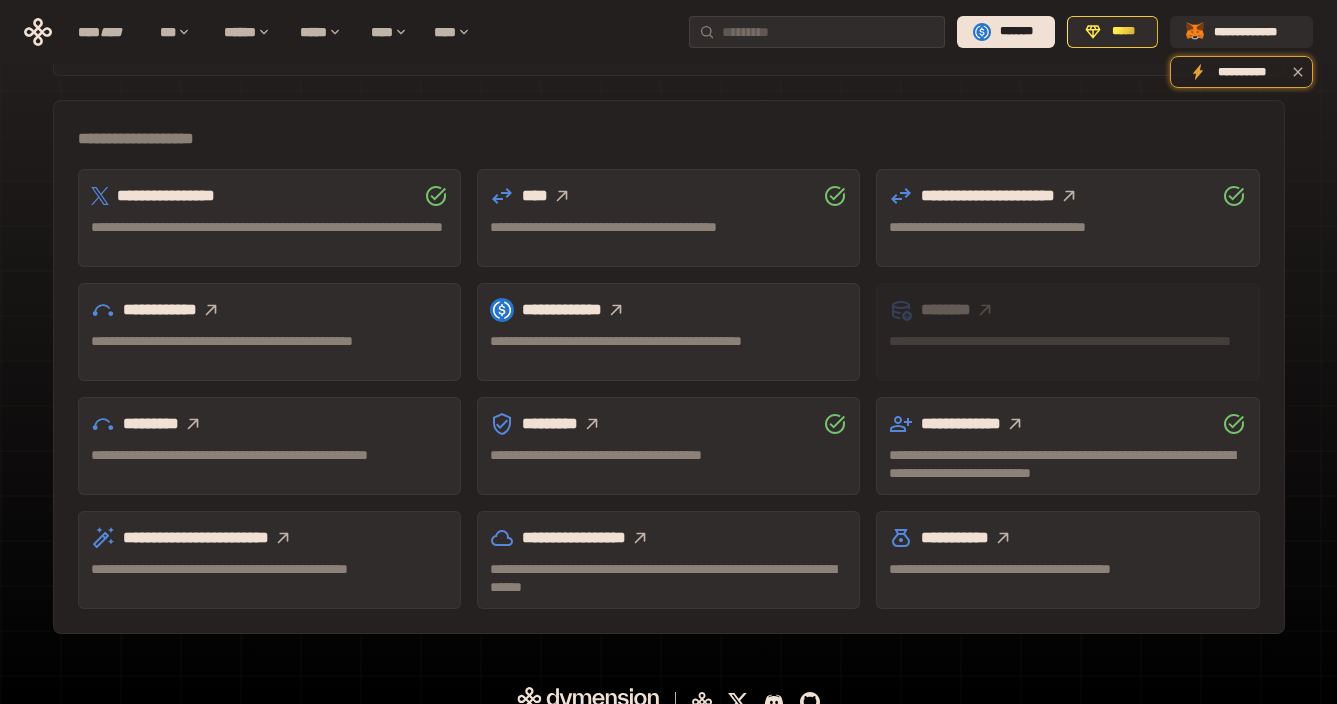scroll, scrollTop: 584, scrollLeft: 0, axis: vertical 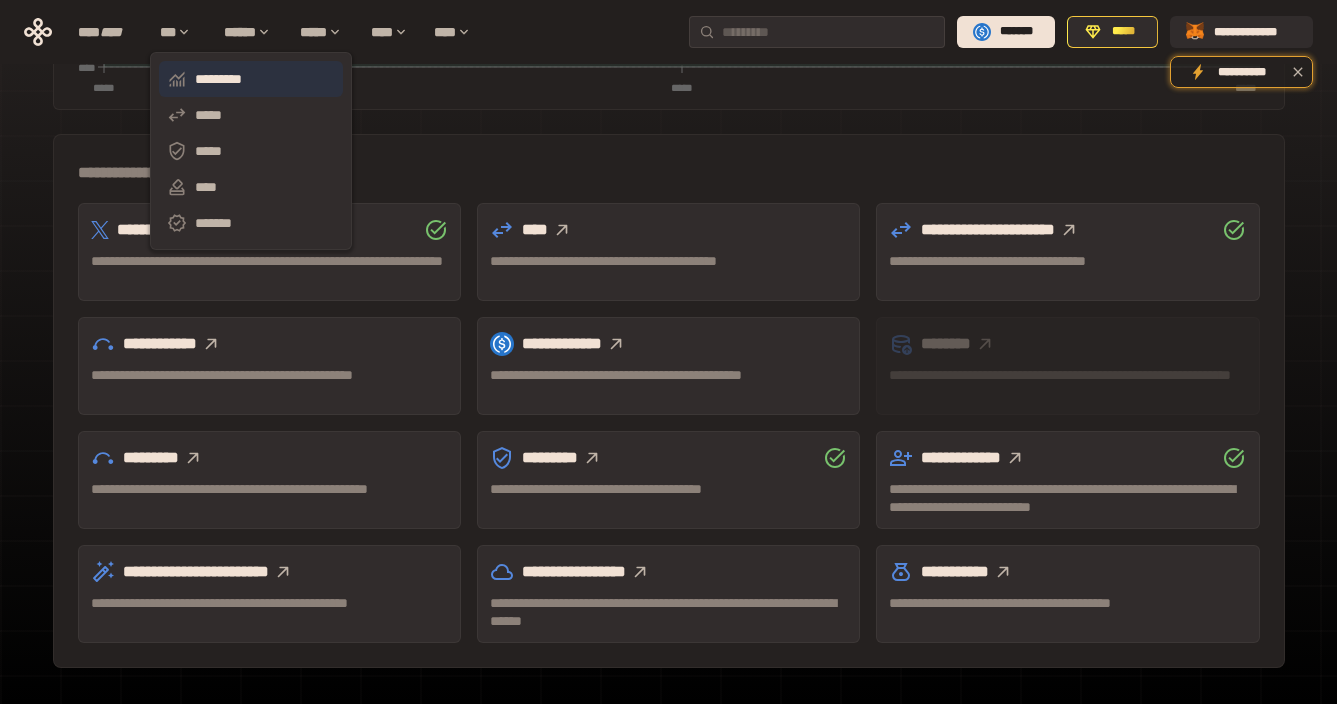 click on "*********" at bounding box center [251, 79] 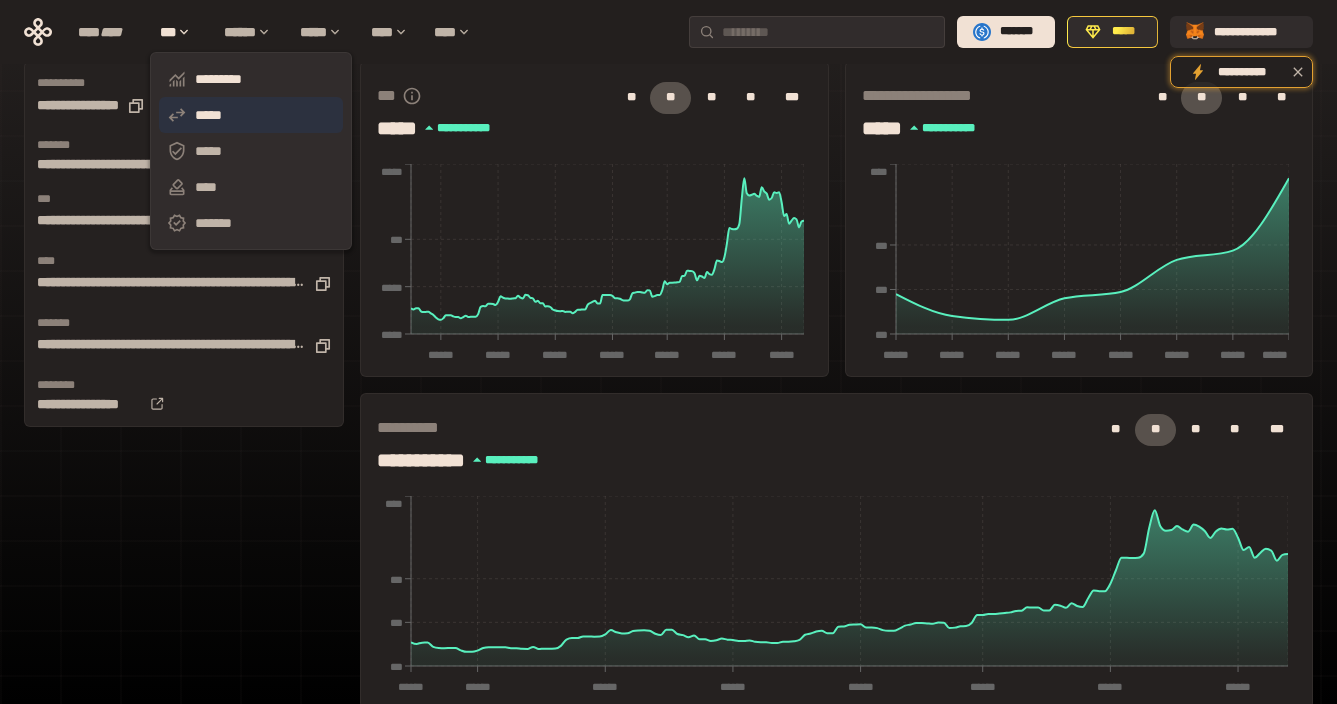 click on "*****" at bounding box center (251, 115) 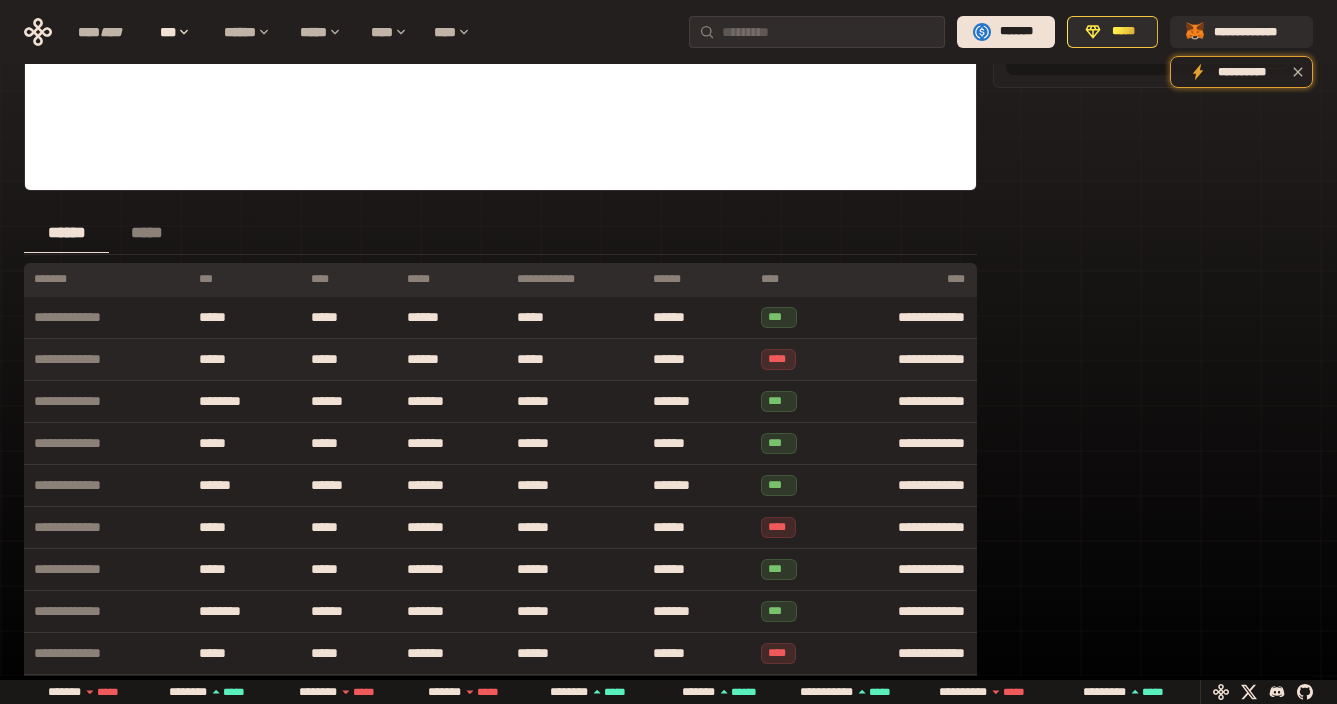 scroll, scrollTop: 188, scrollLeft: 0, axis: vertical 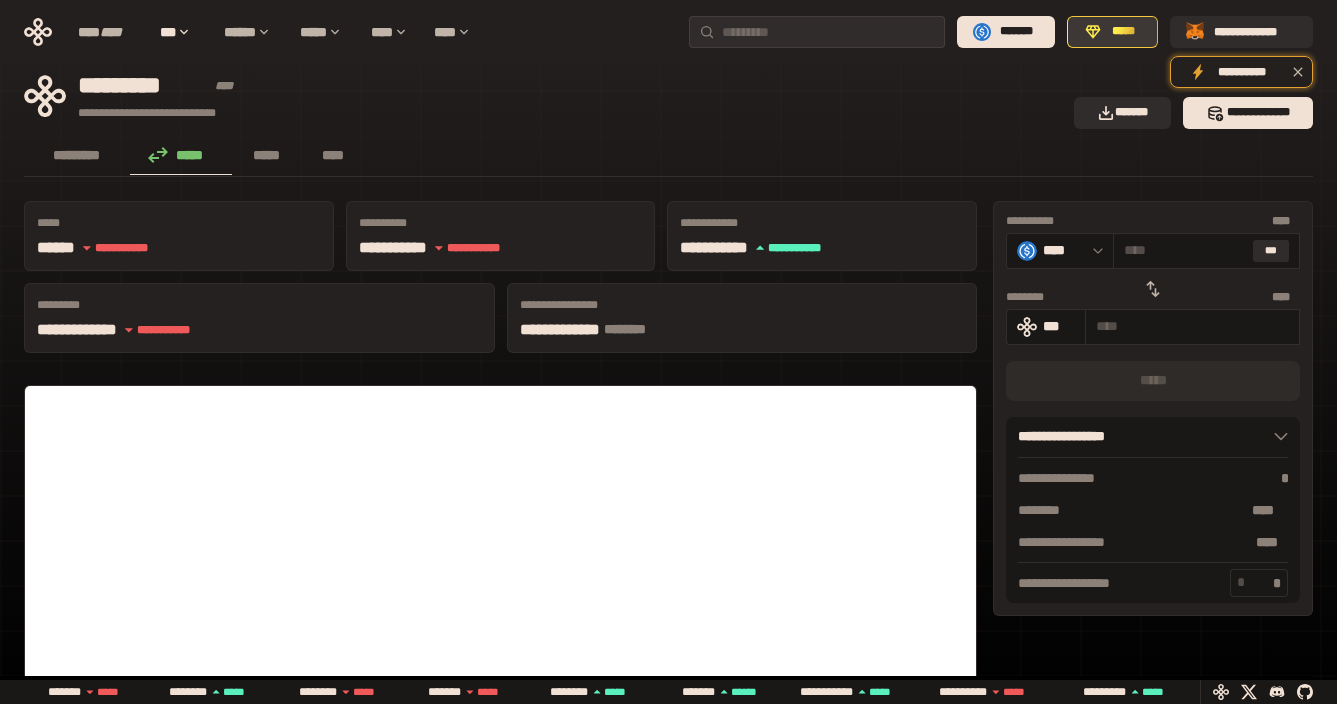 click on "*****" at bounding box center (1123, 32) 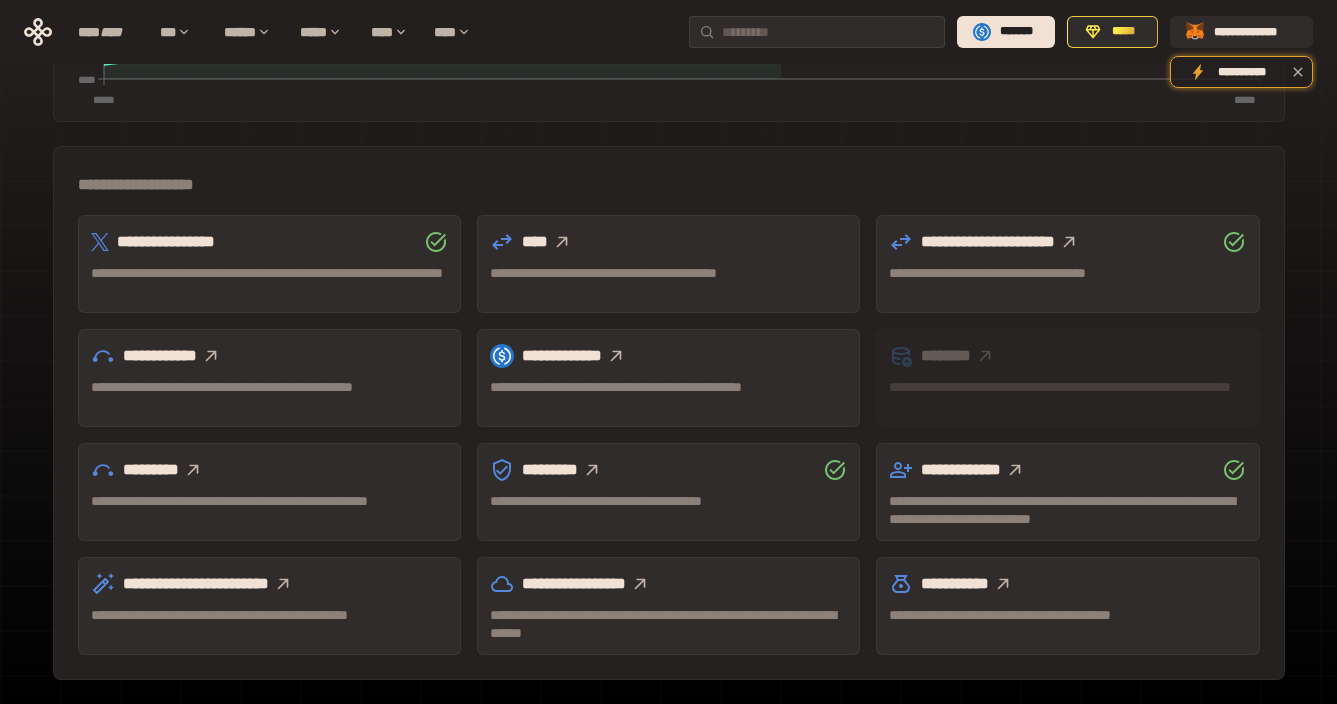 scroll, scrollTop: 522, scrollLeft: 0, axis: vertical 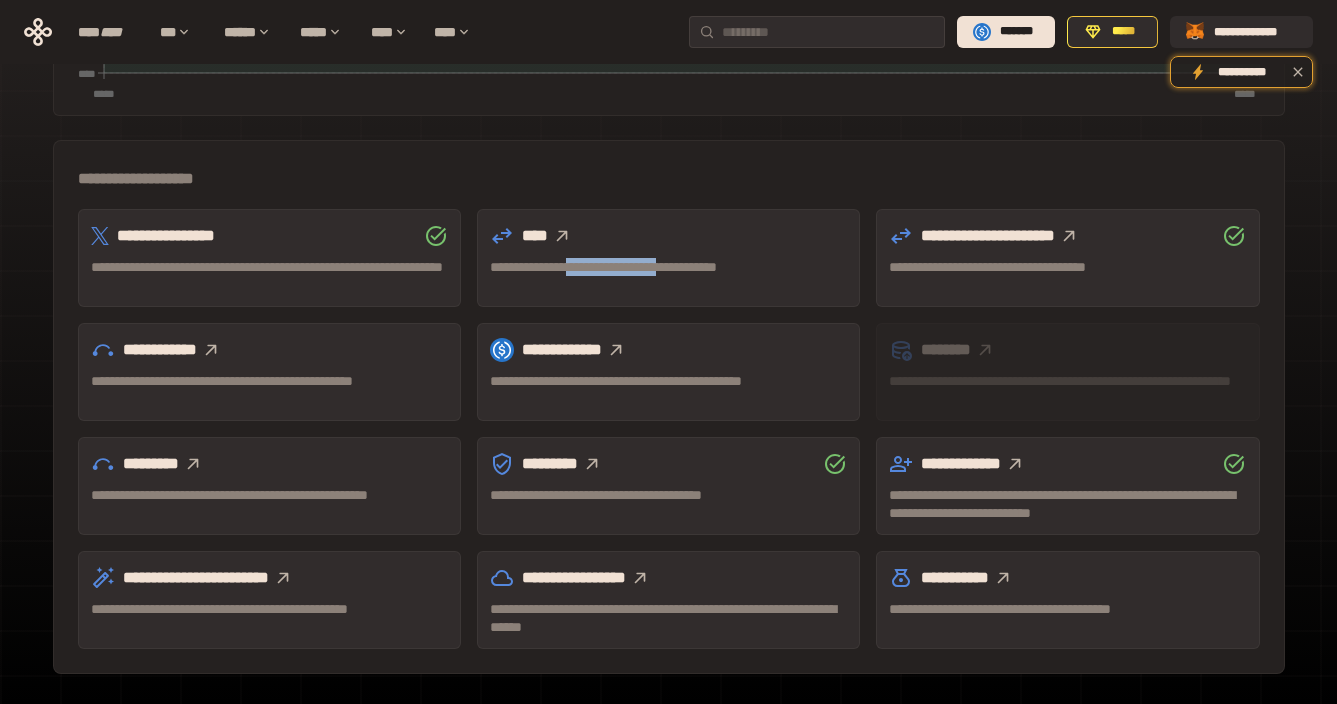 drag, startPoint x: 742, startPoint y: 268, endPoint x: 613, endPoint y: 268, distance: 129 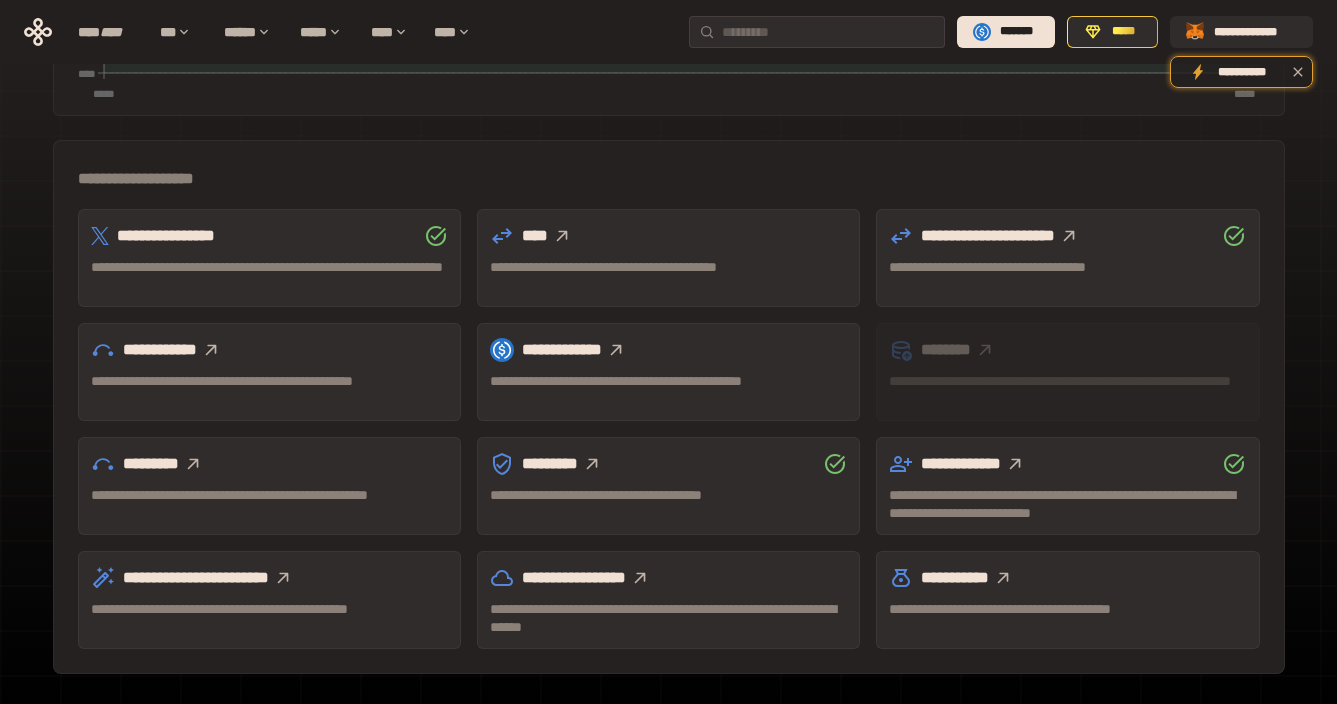 click on "**********" at bounding box center (668, 258) 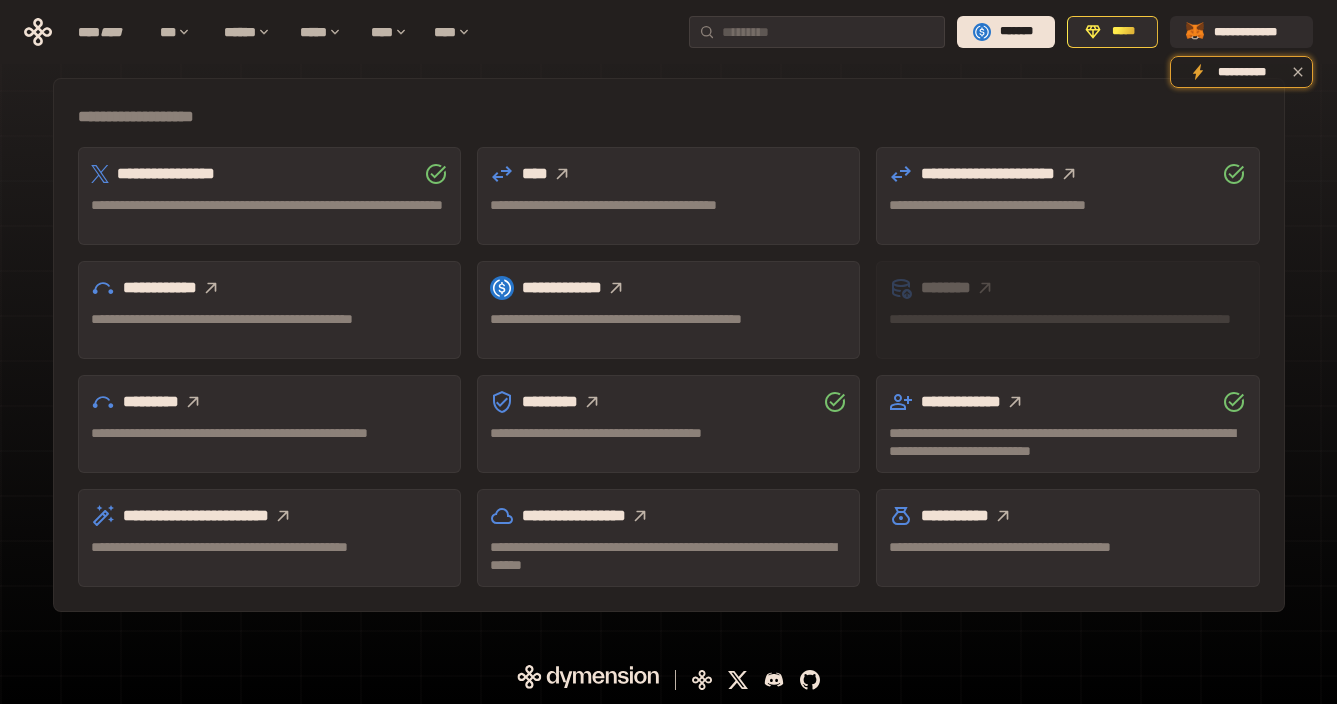 scroll, scrollTop: 14, scrollLeft: 0, axis: vertical 